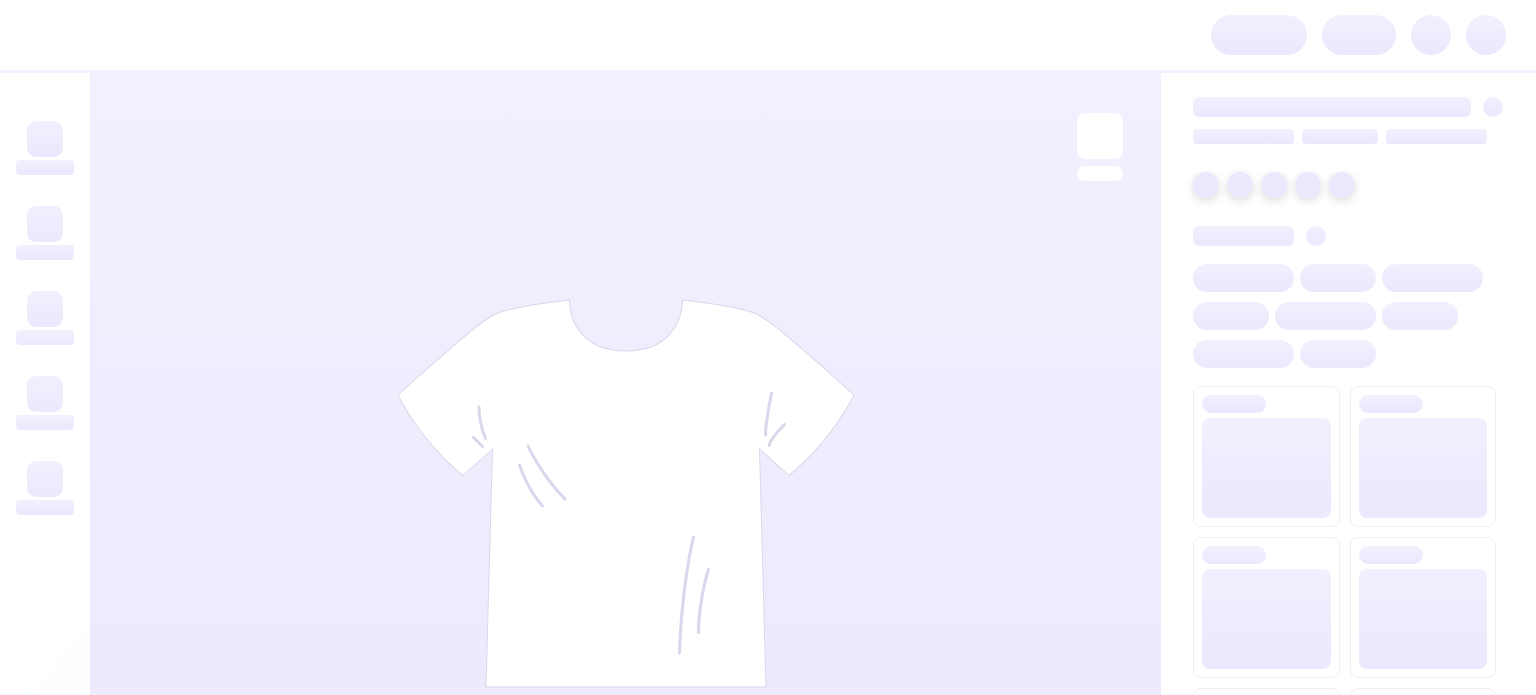 scroll, scrollTop: 0, scrollLeft: 0, axis: both 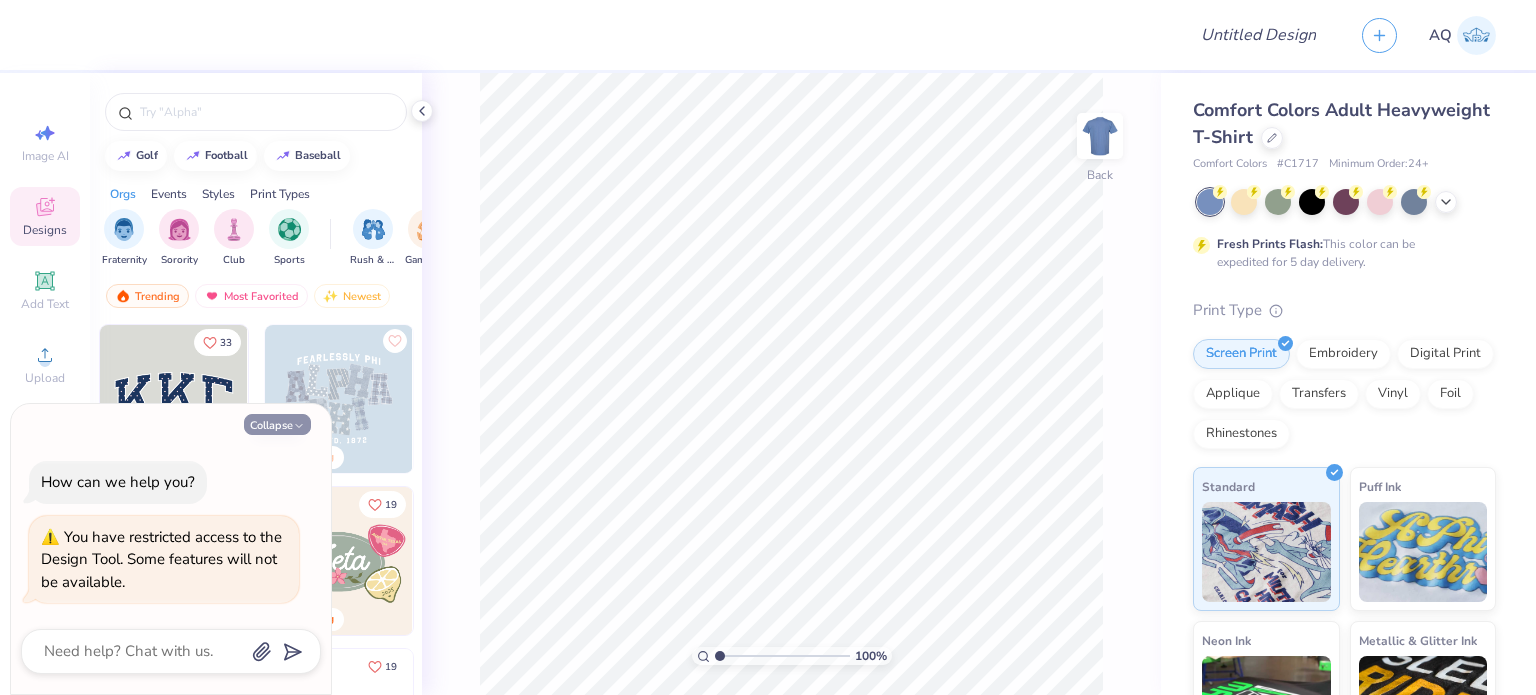 click on "Collapse" at bounding box center [277, 424] 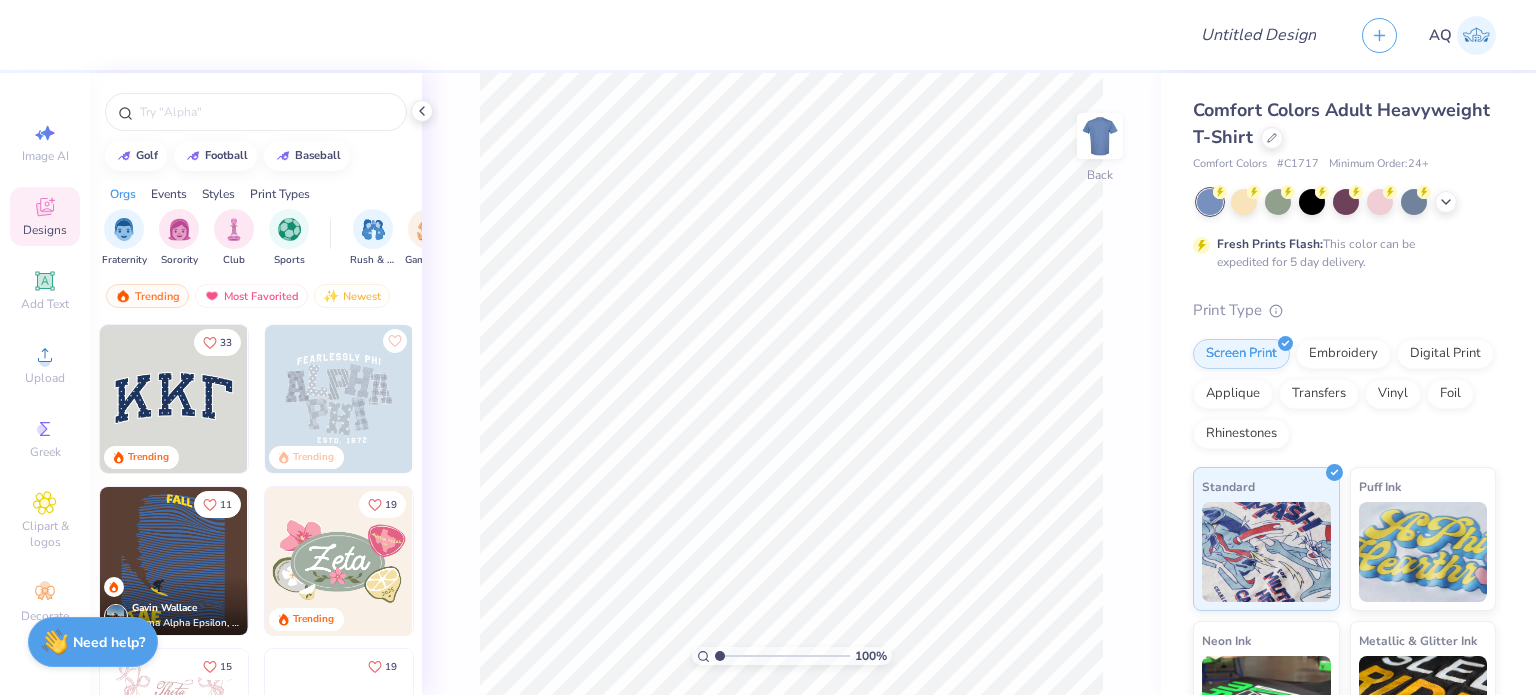 type on "x" 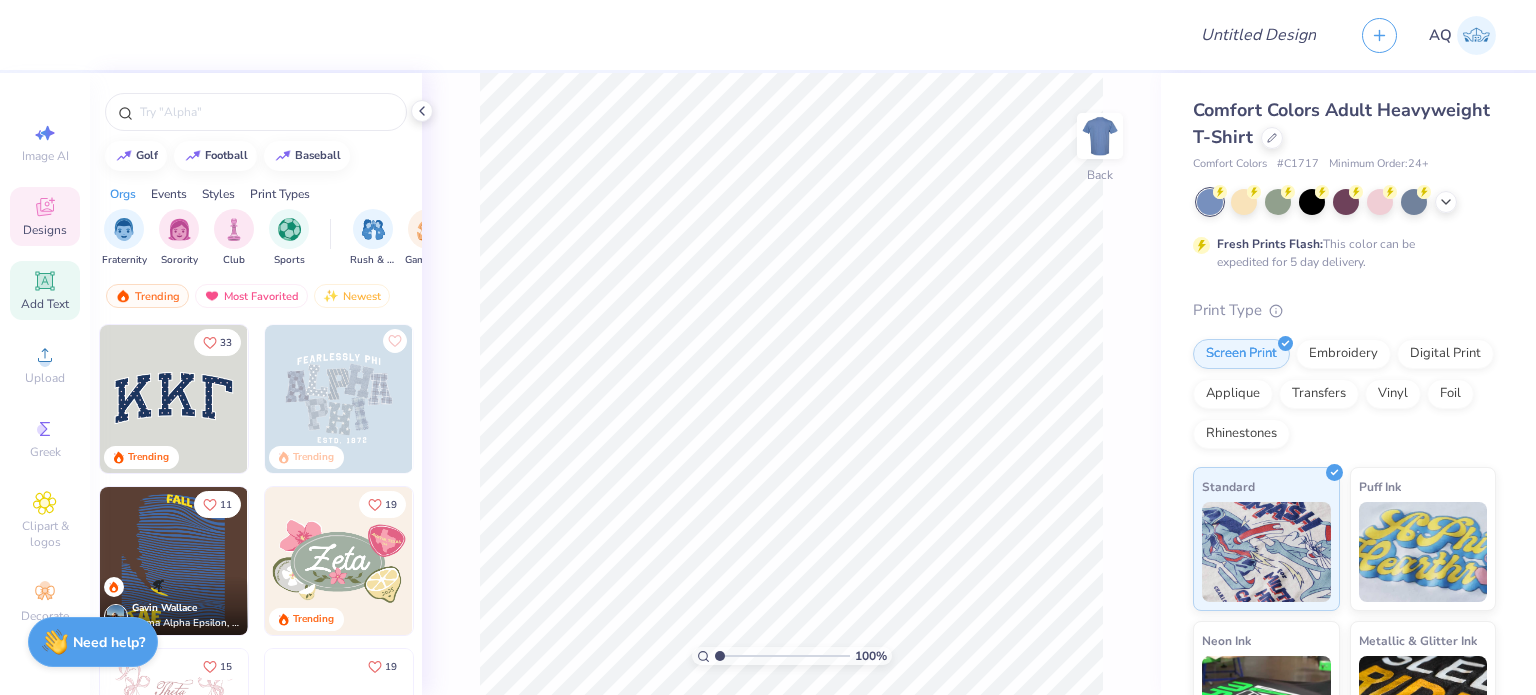 click on "Add Text" at bounding box center [45, 290] 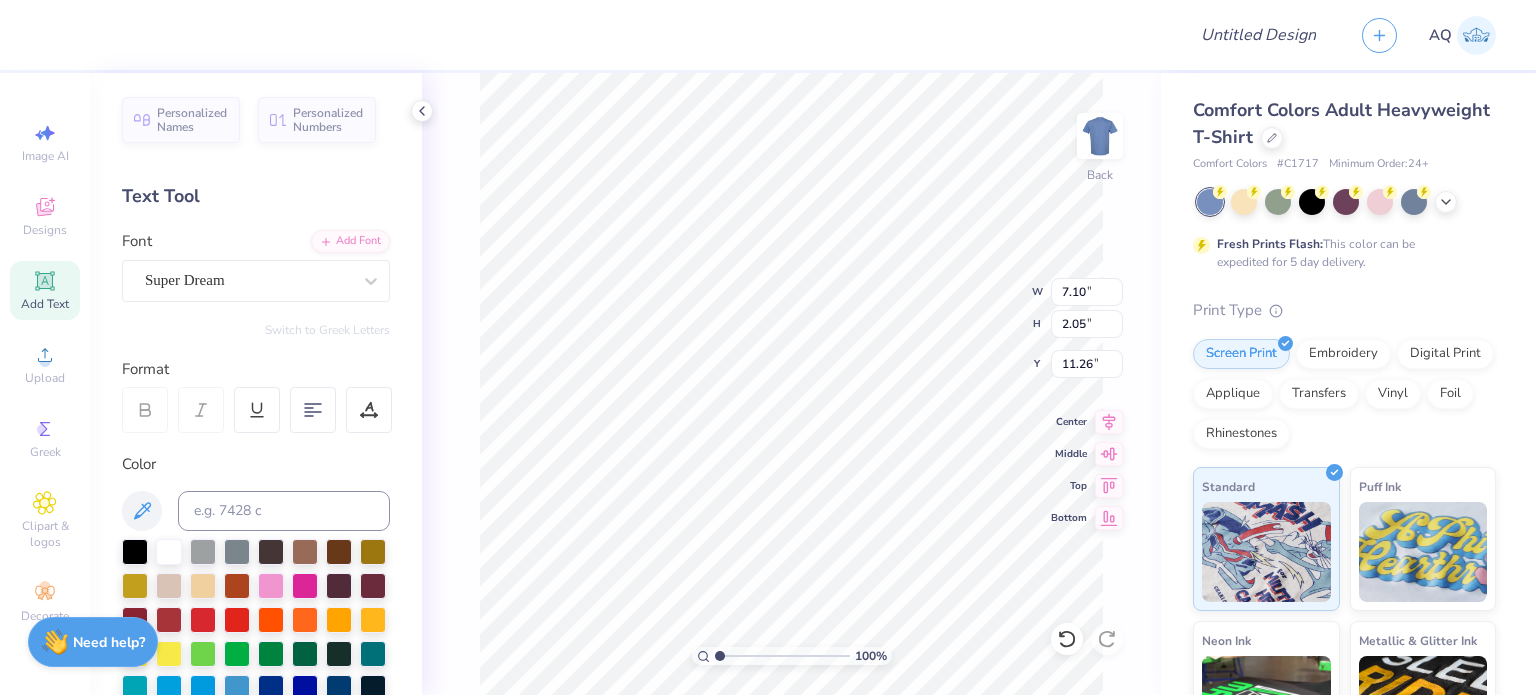 type on "7.10" 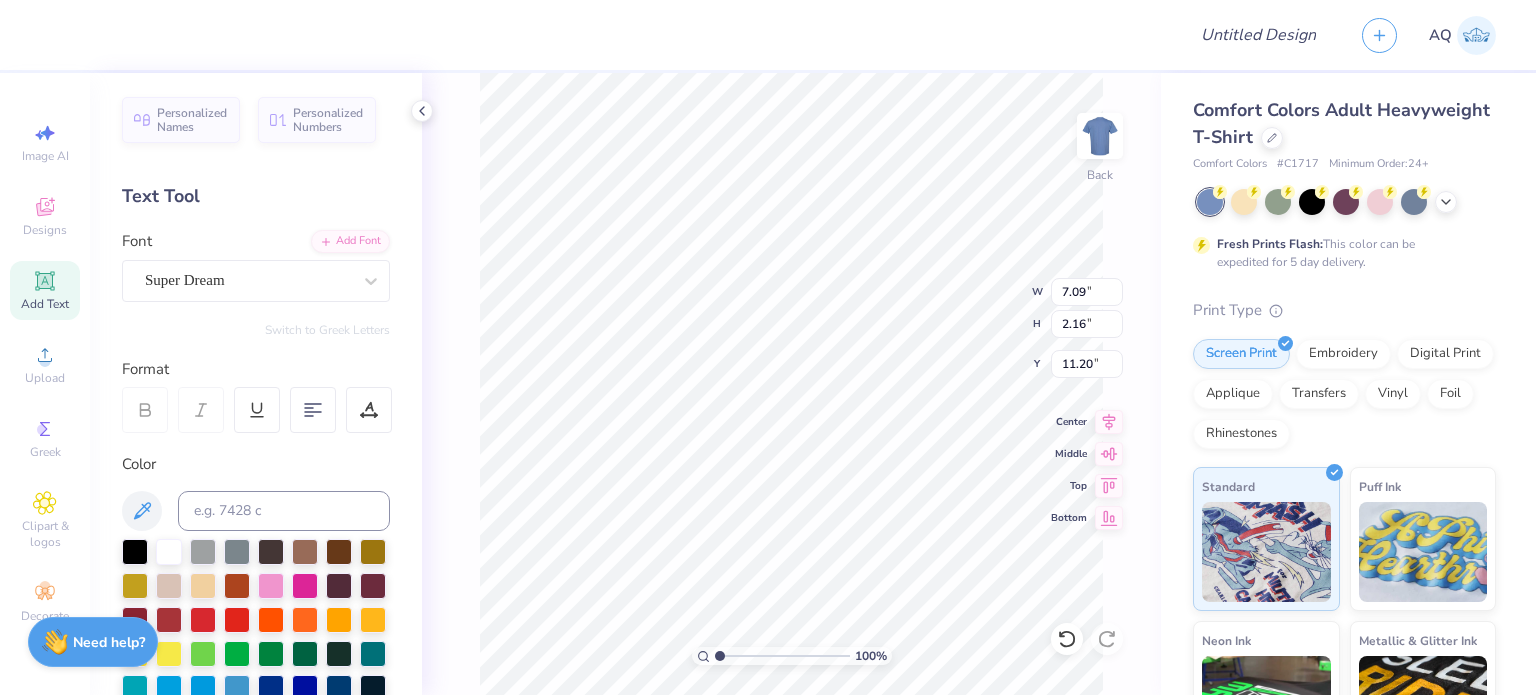 type on "7.18" 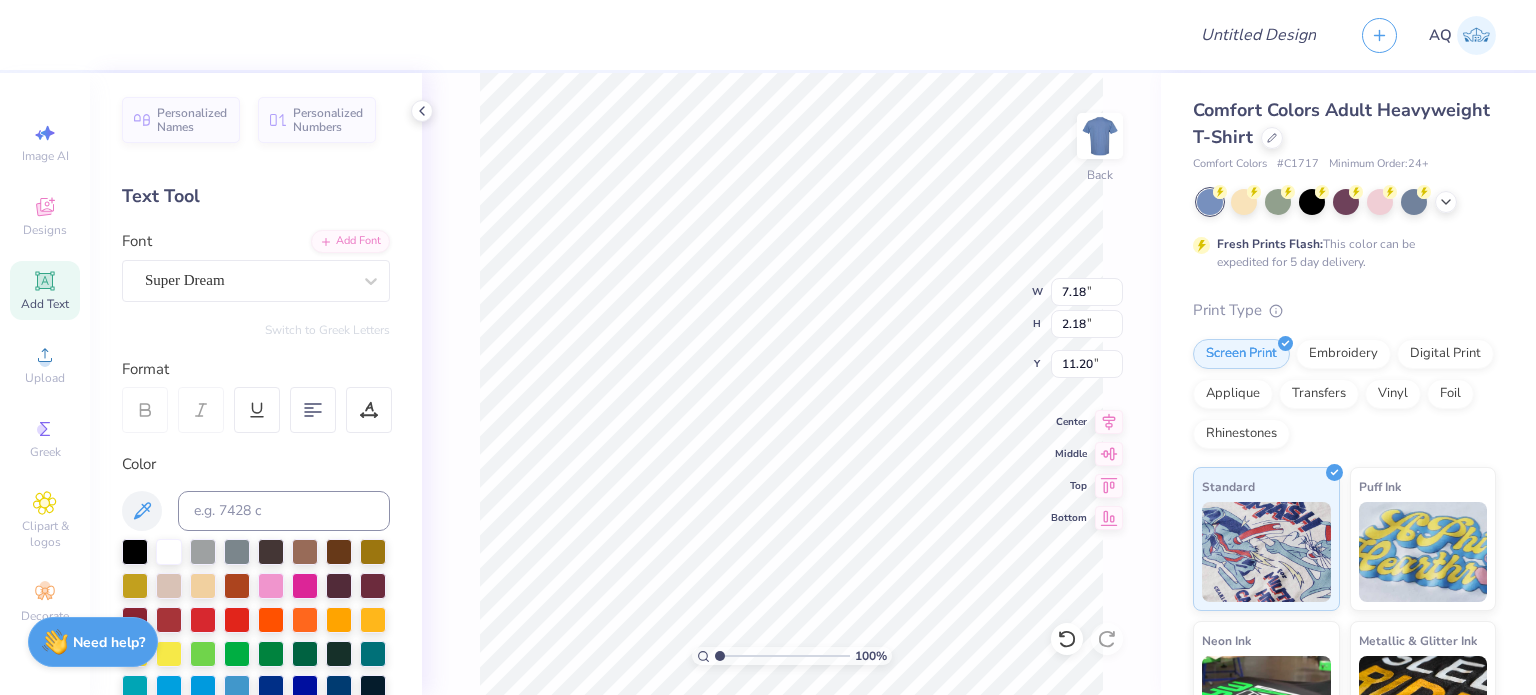 scroll, scrollTop: 16, scrollLeft: 2, axis: both 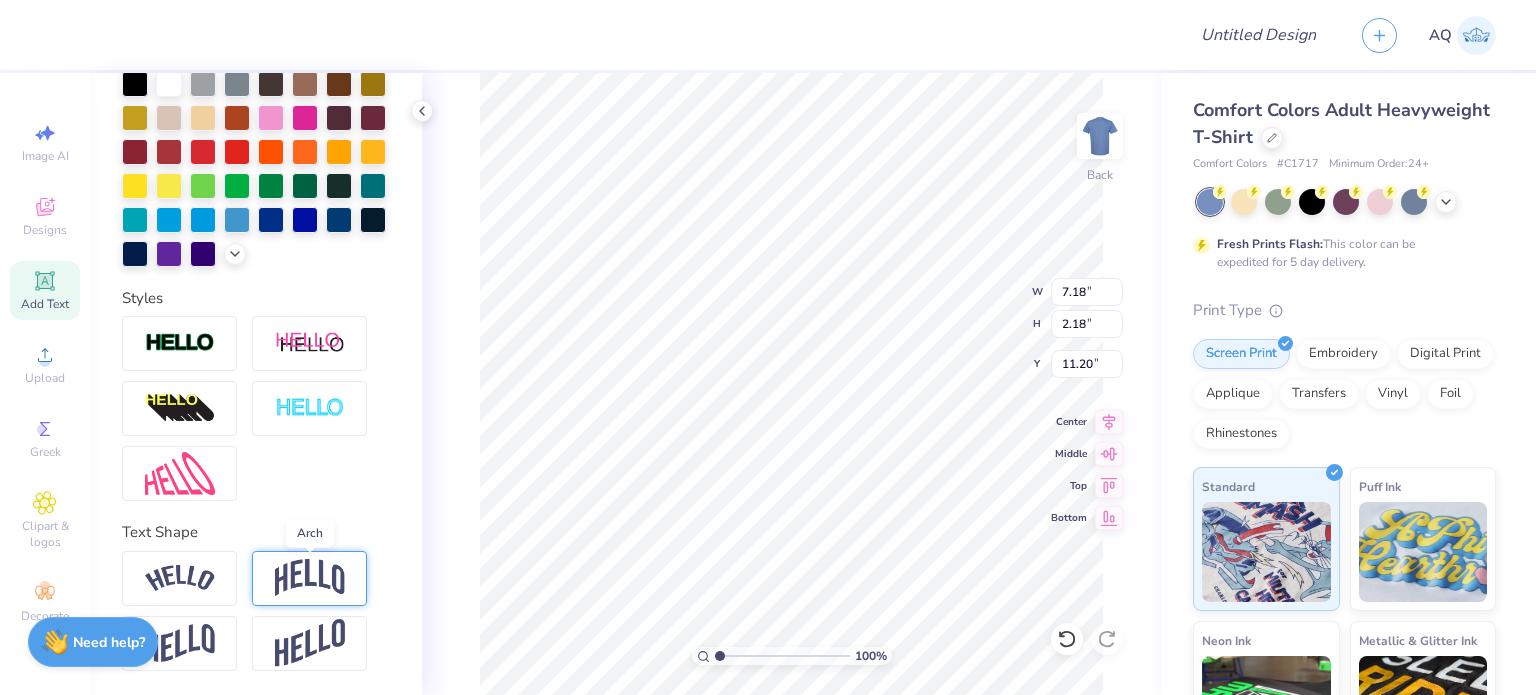 click at bounding box center (310, 578) 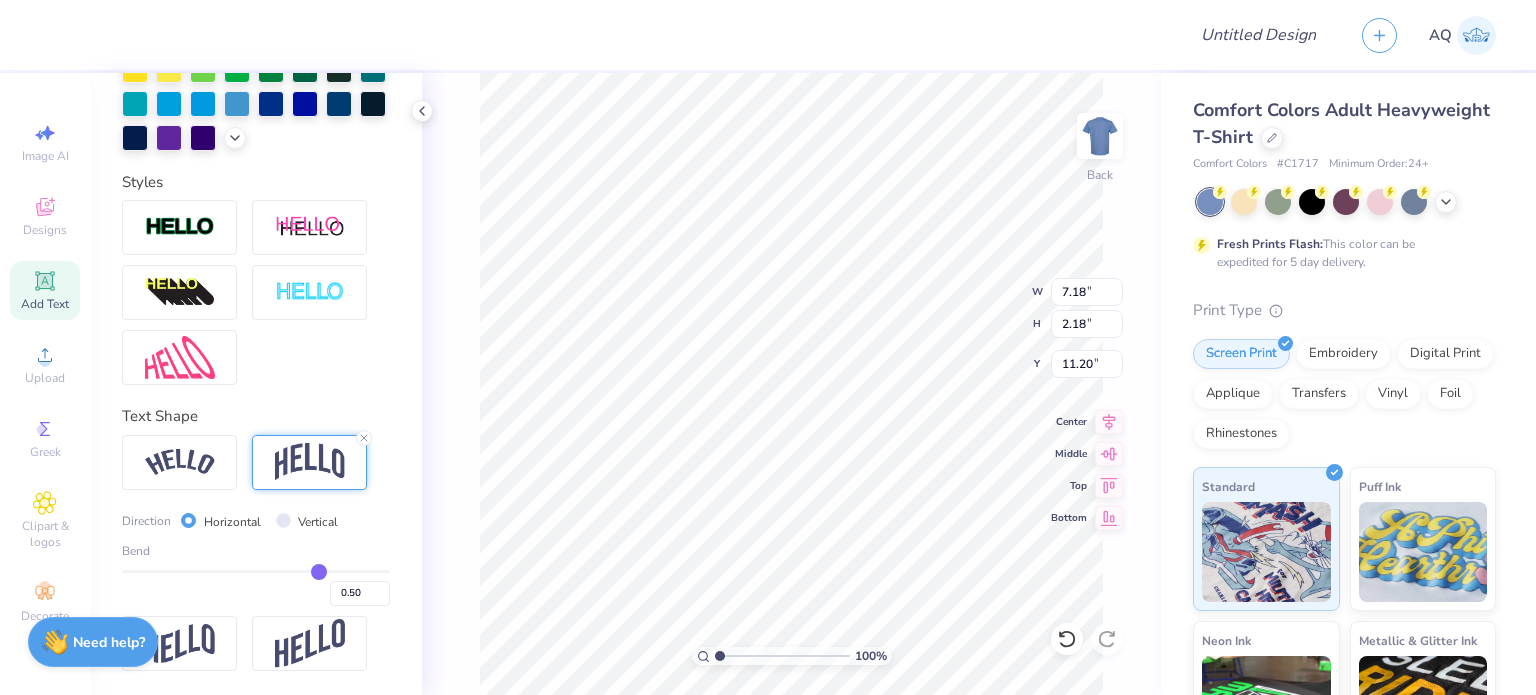 scroll, scrollTop: 616, scrollLeft: 0, axis: vertical 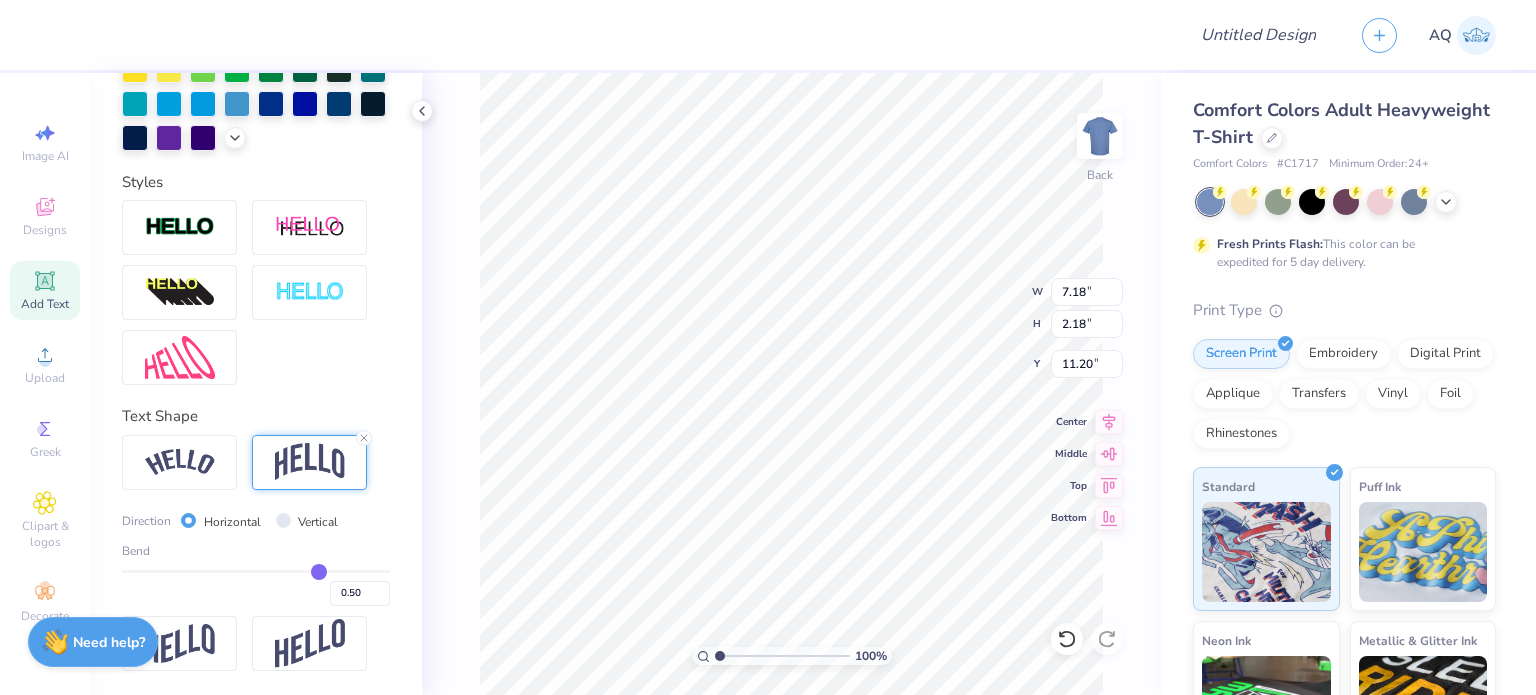 click on "Bend 0.50" at bounding box center (256, 574) 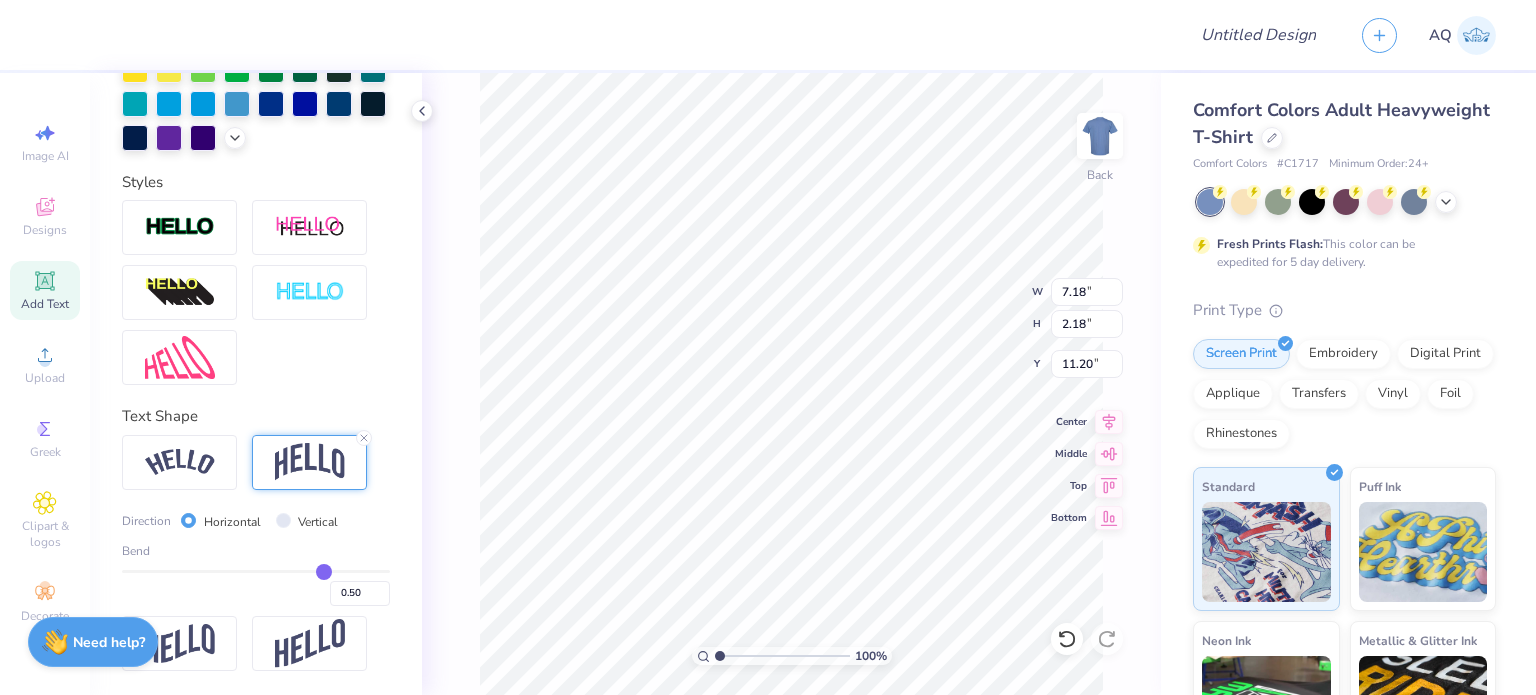 type on "0.54" 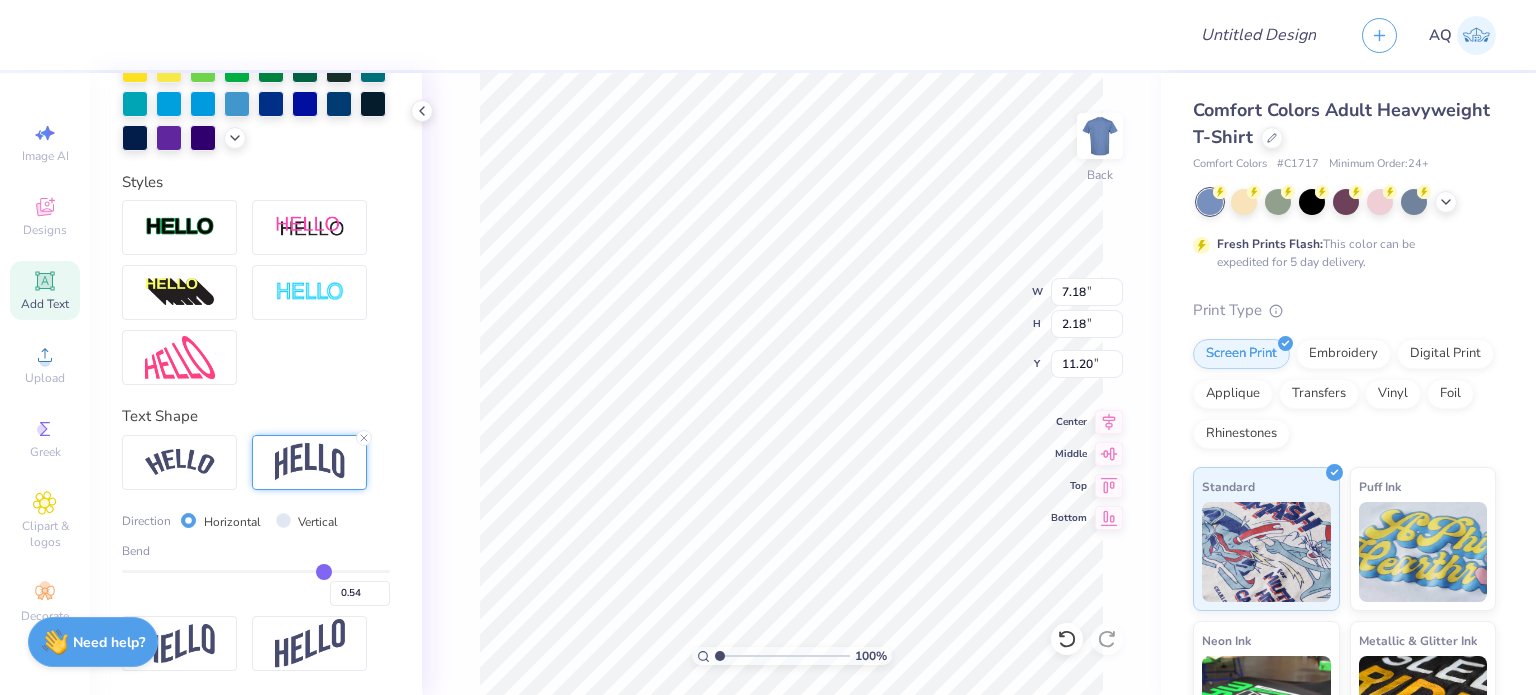 type on "0.57" 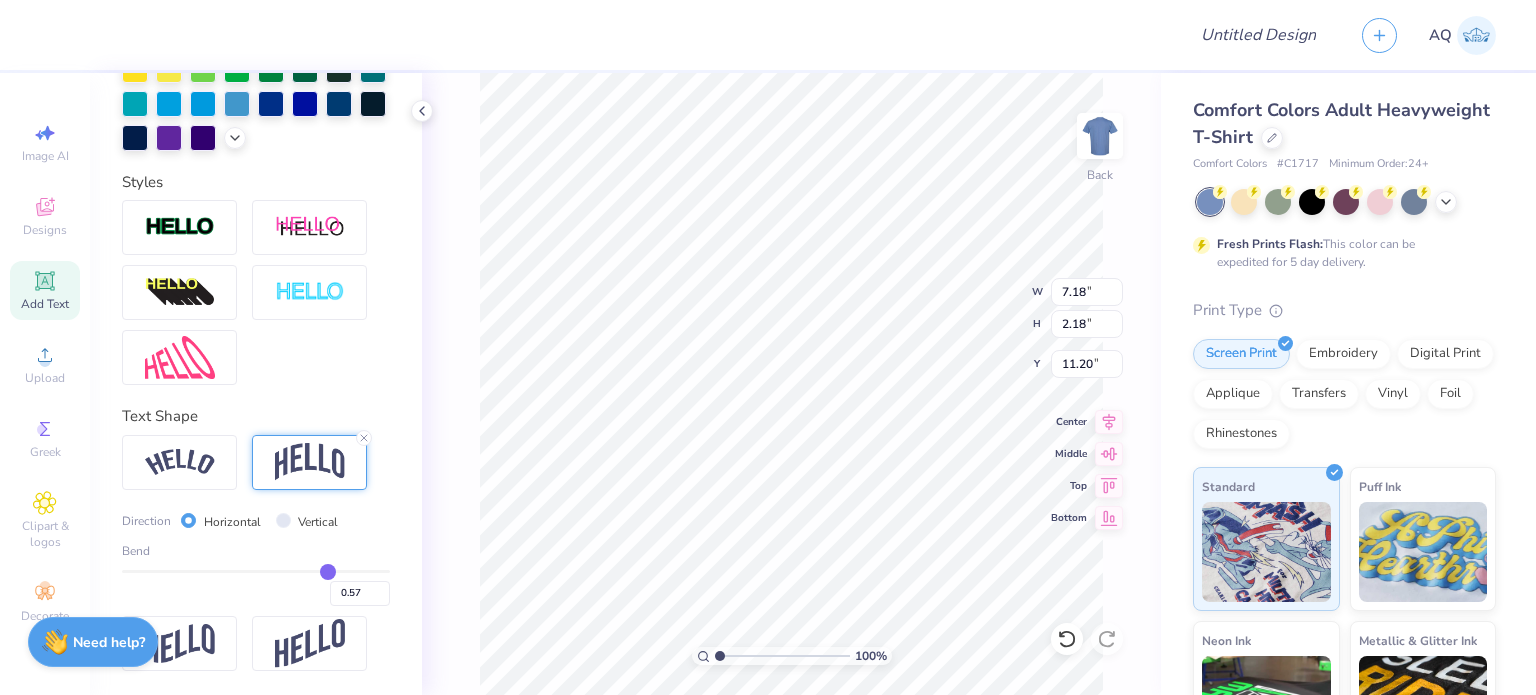 type on "0.59" 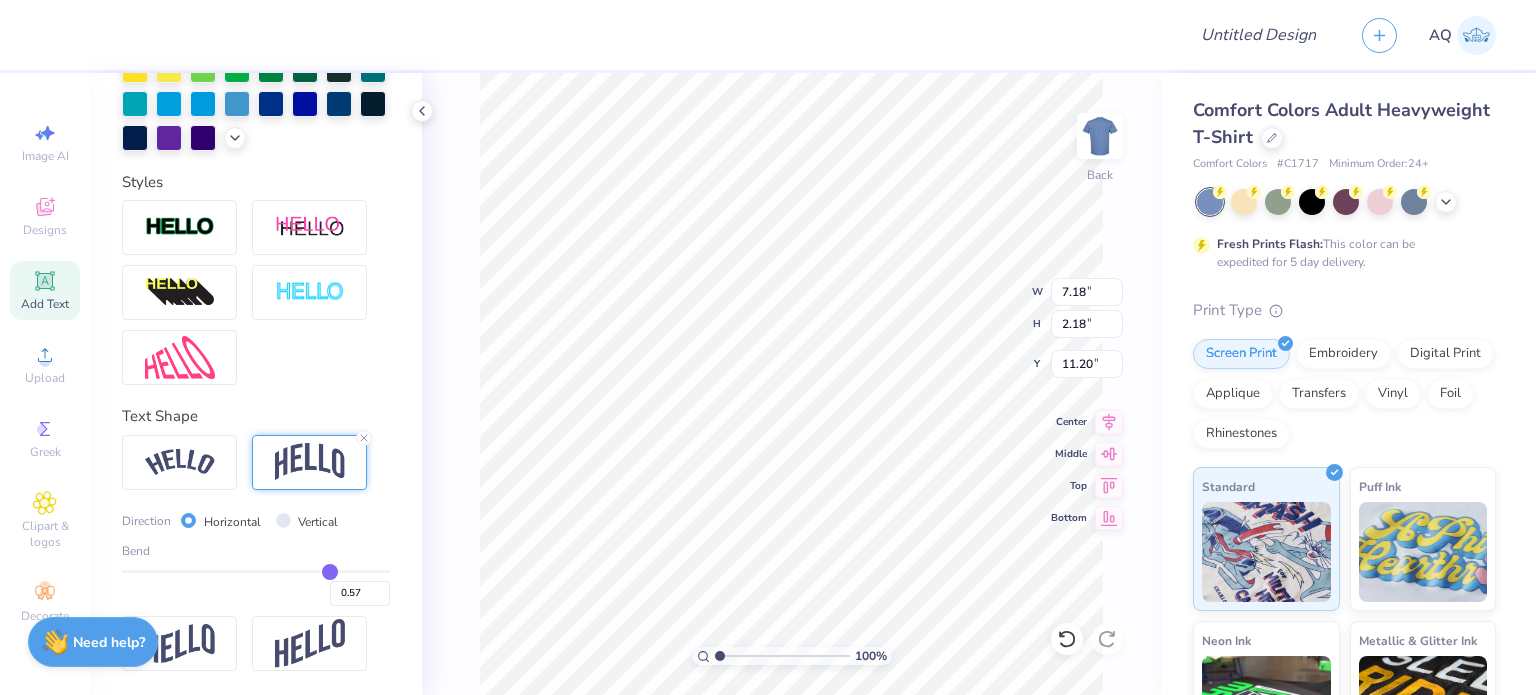 type on "0.59" 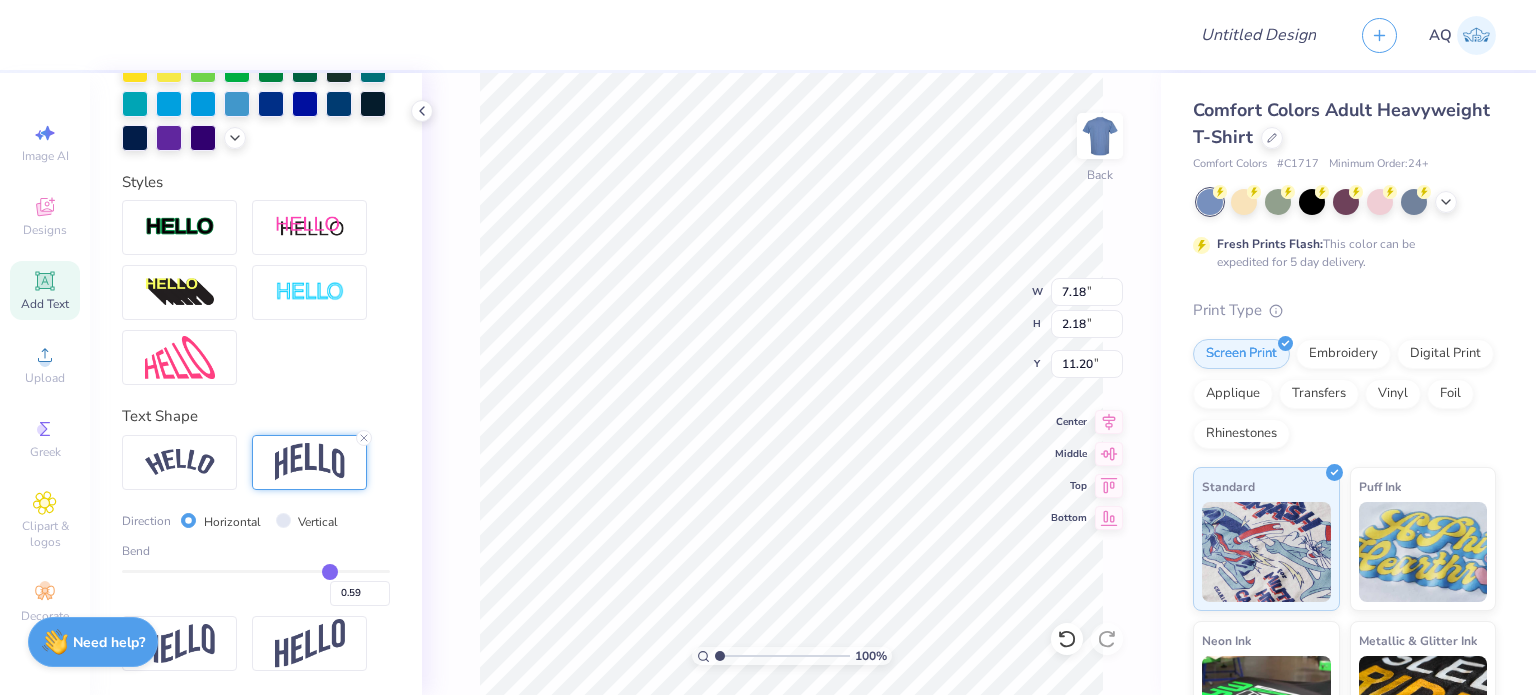 type on "0.6" 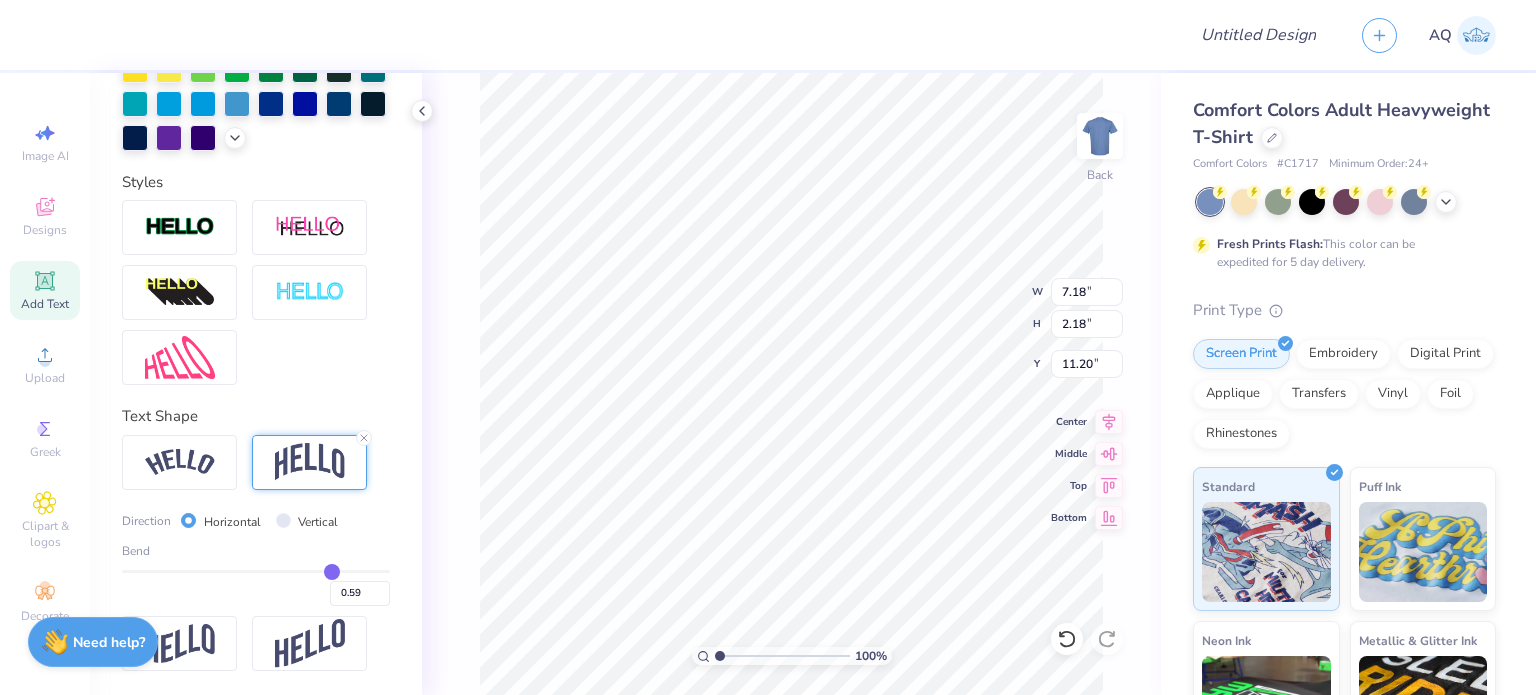 type on "0.60" 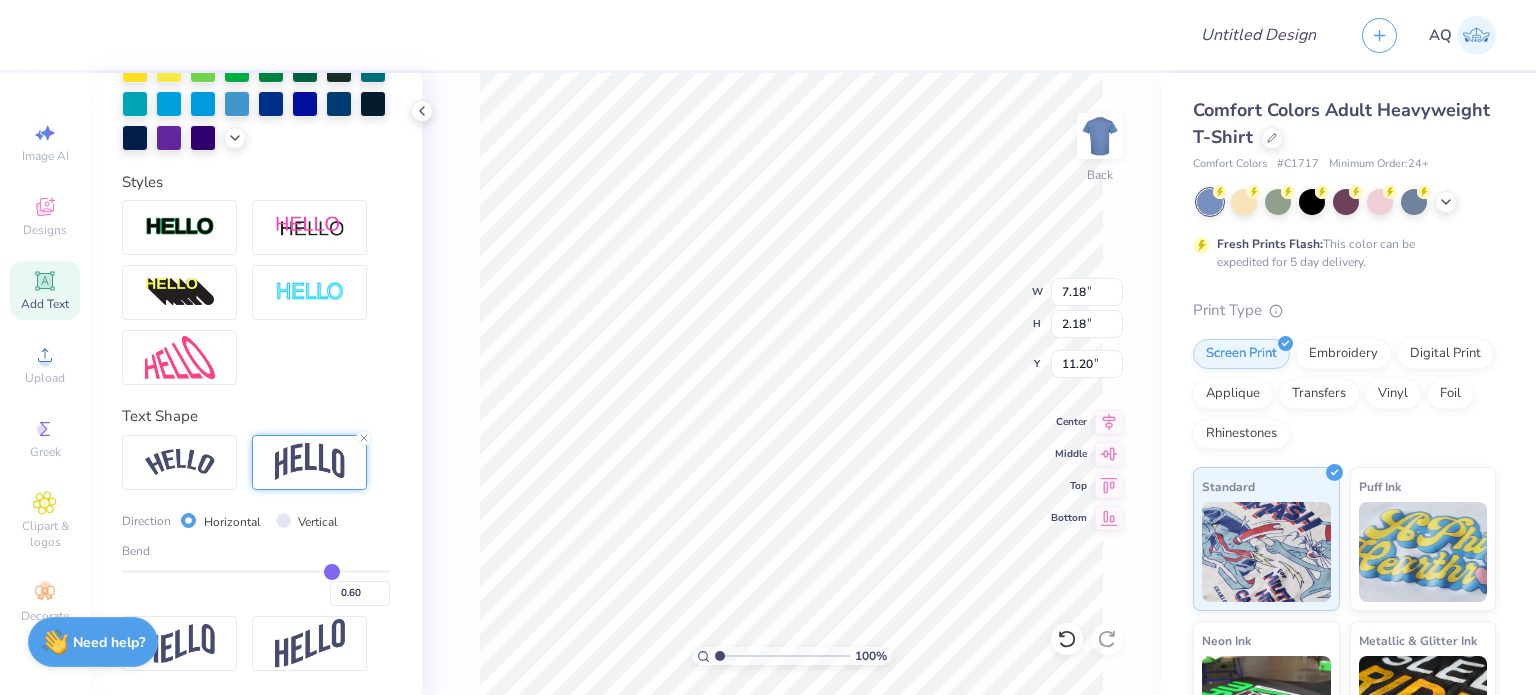 type on "0.62" 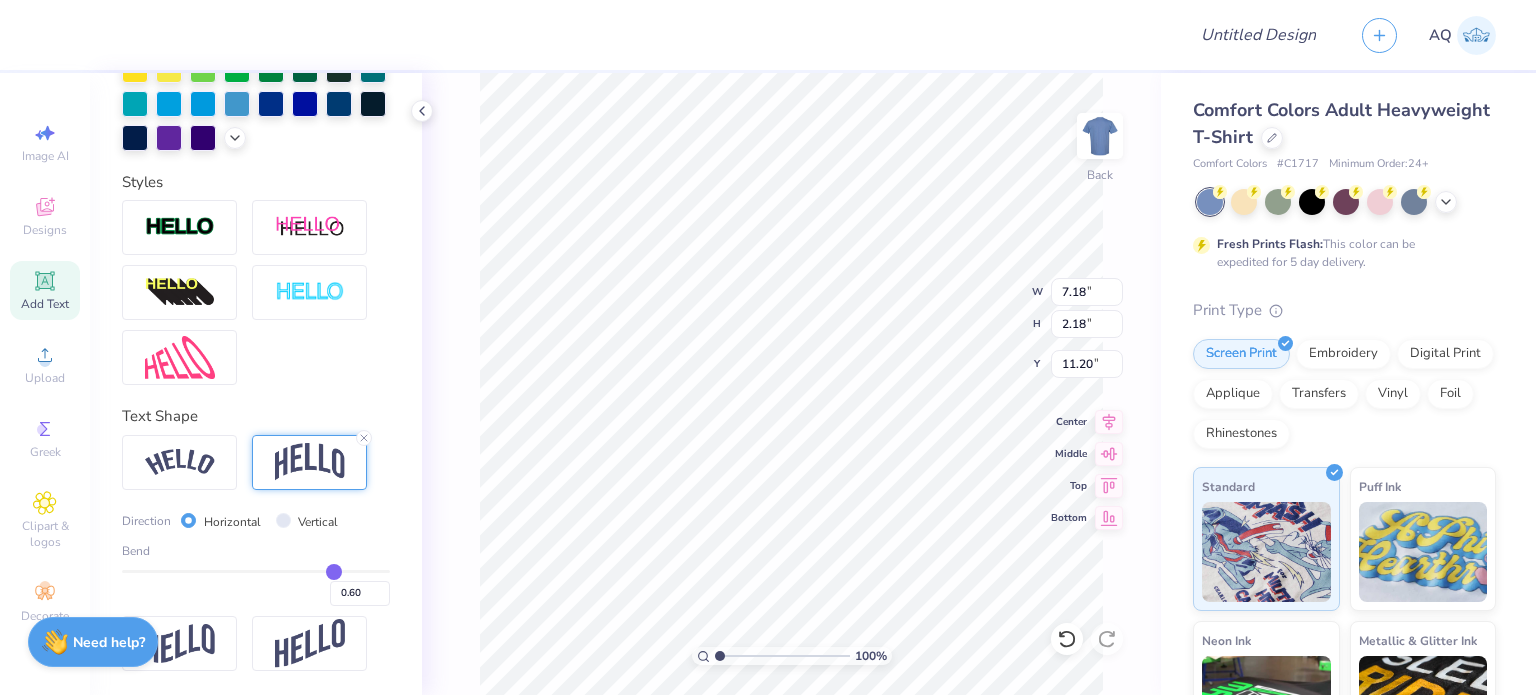 type on "0.62" 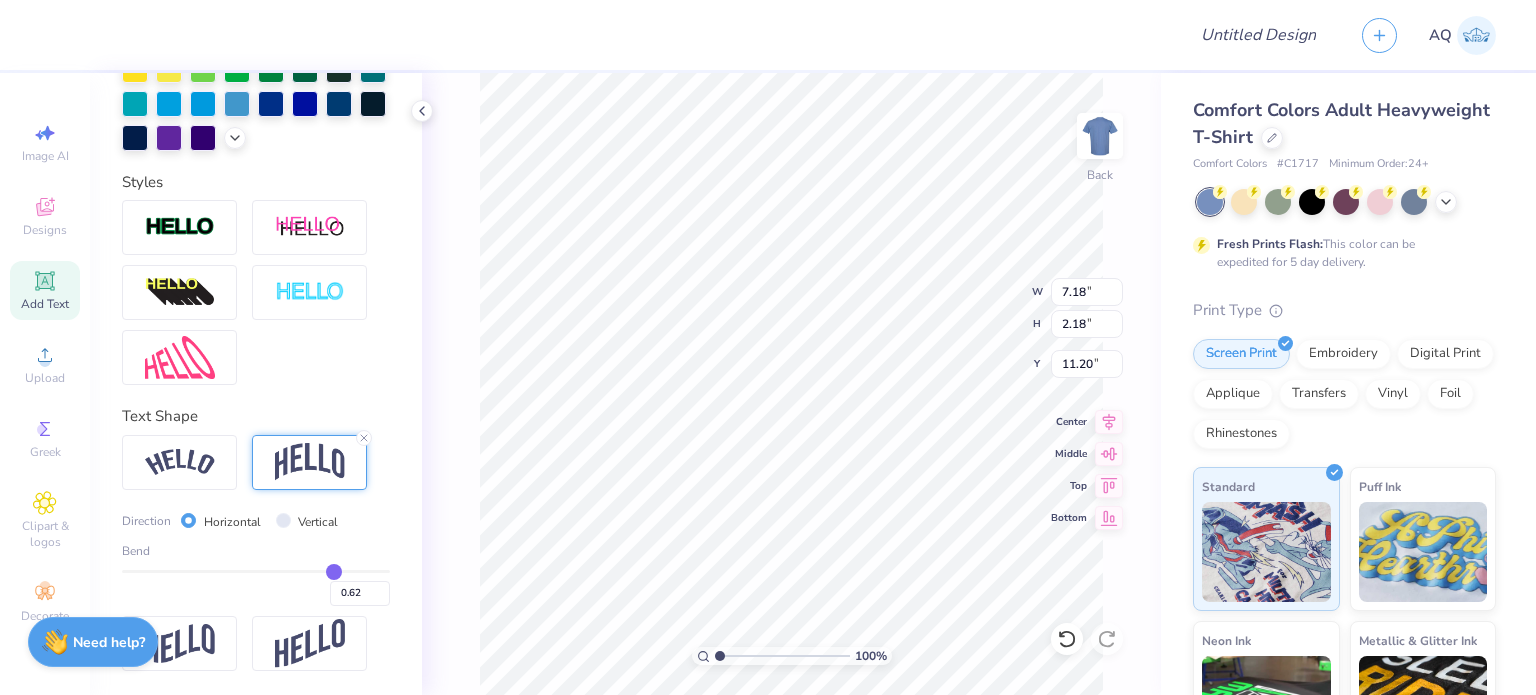 type on "0.63" 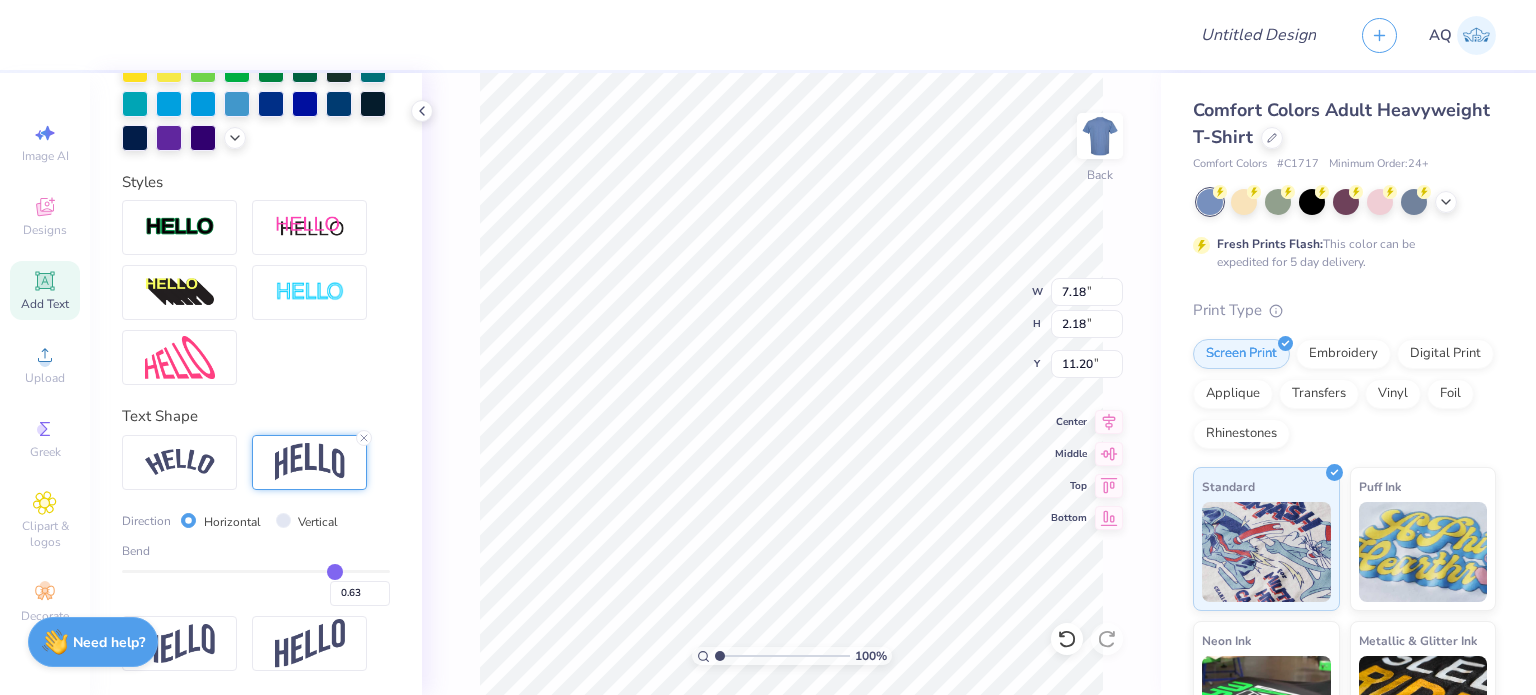 type on "0.64" 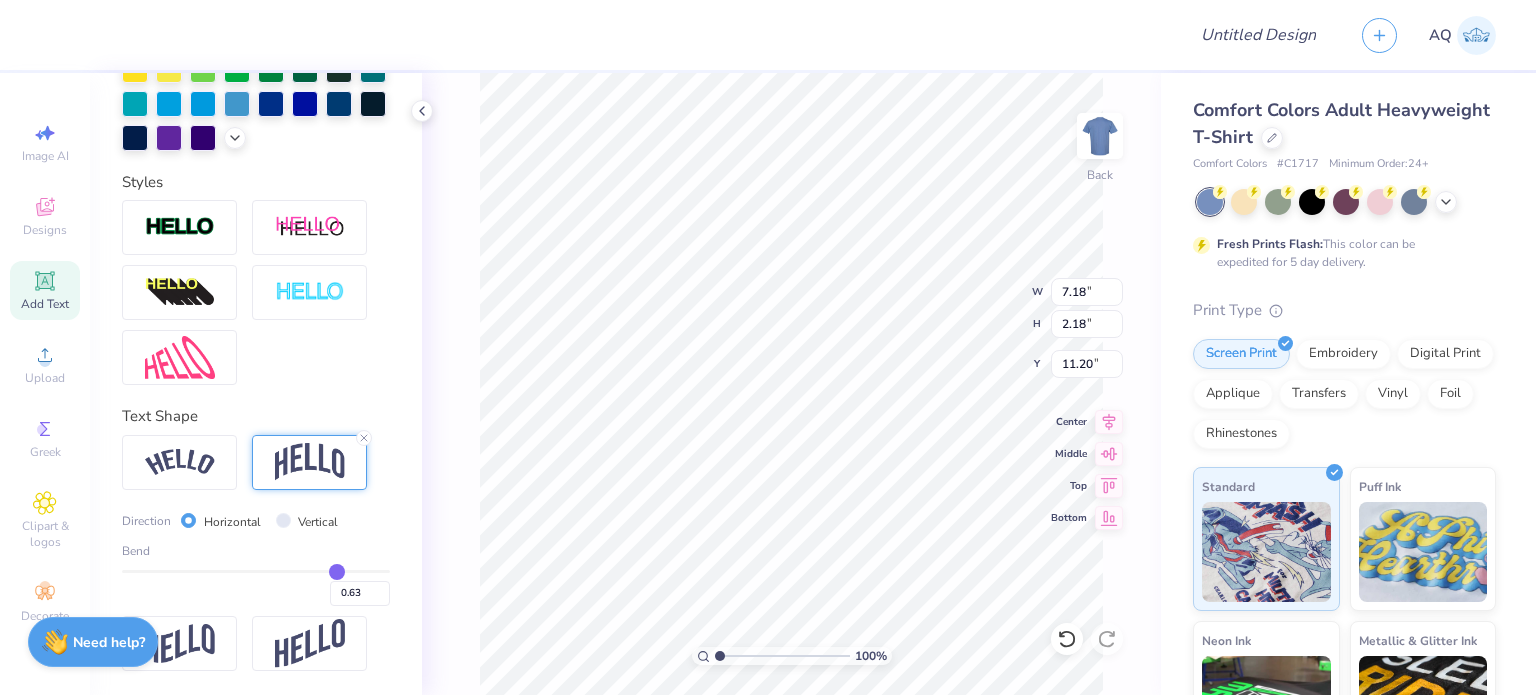 type on "0.64" 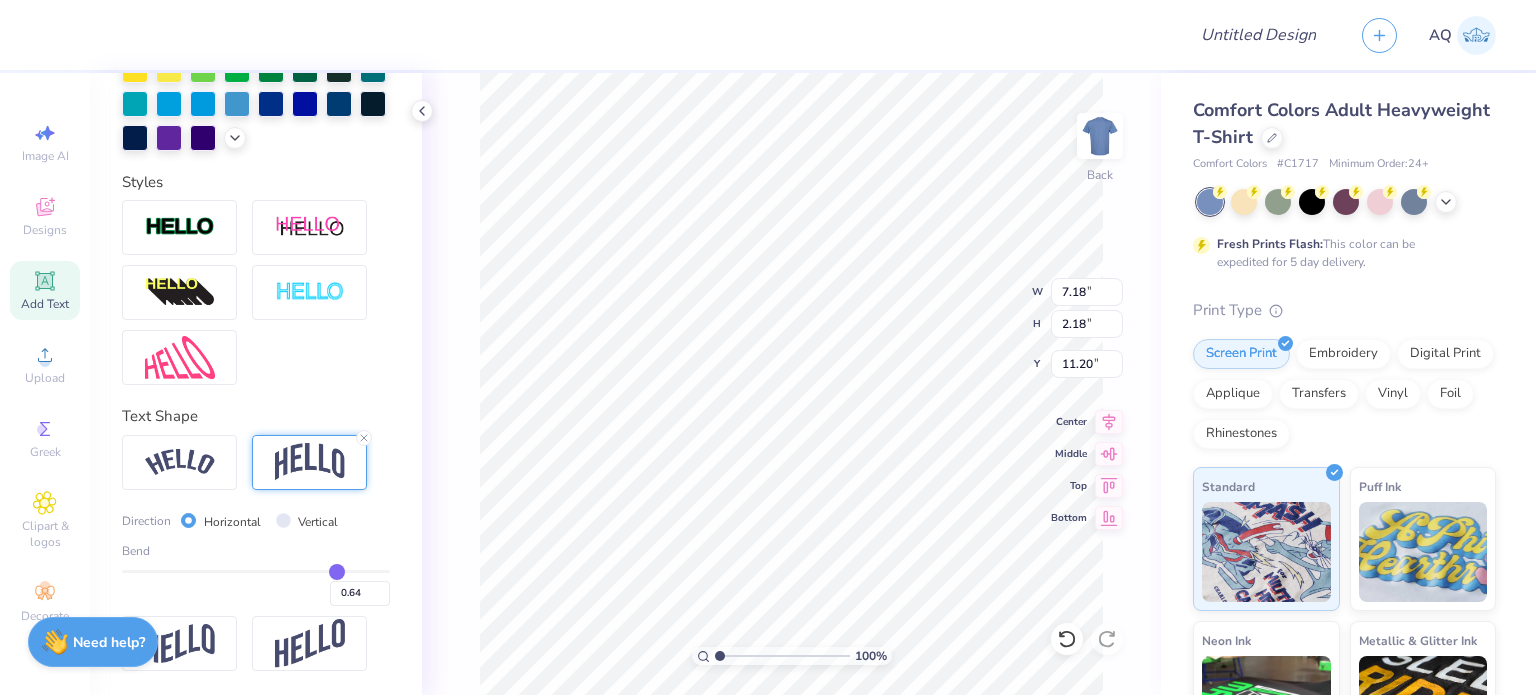type on "0.65" 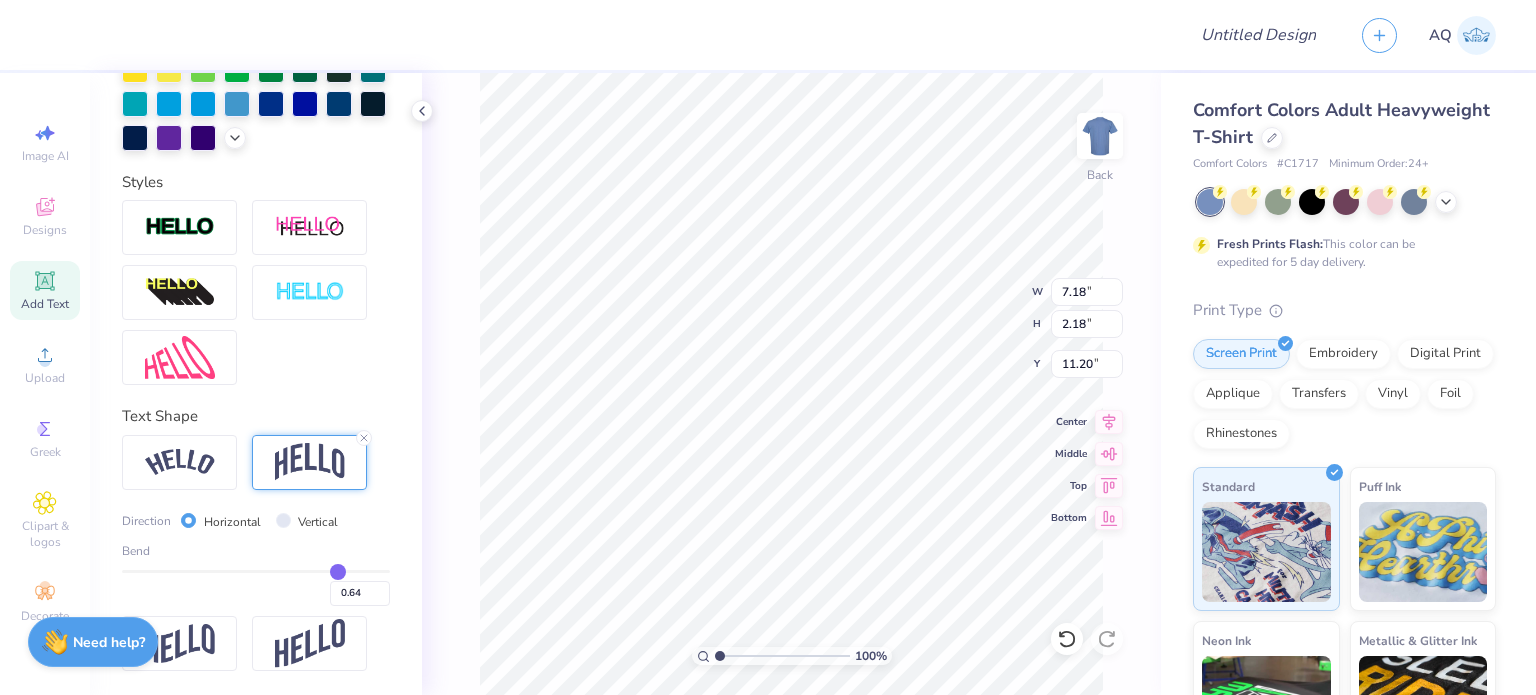 type on "0.65" 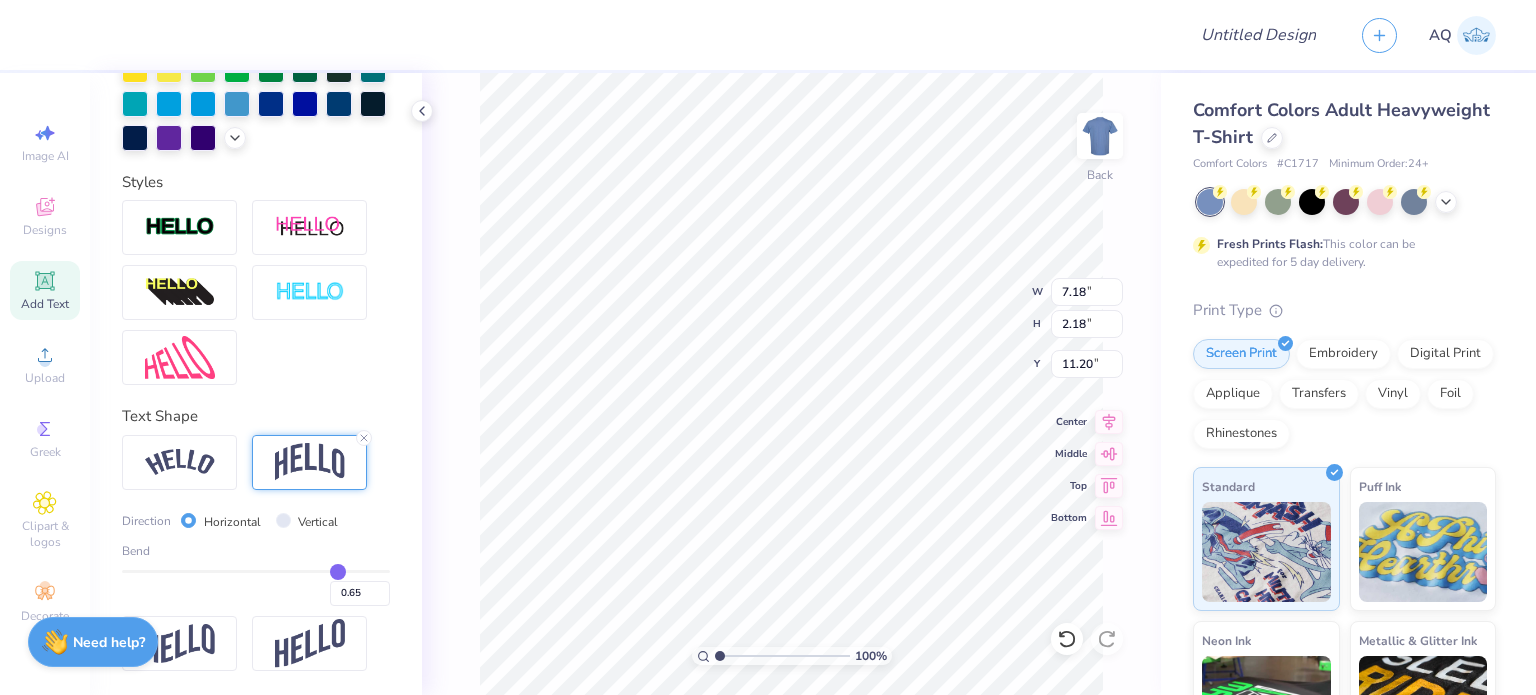 type on "0.66" 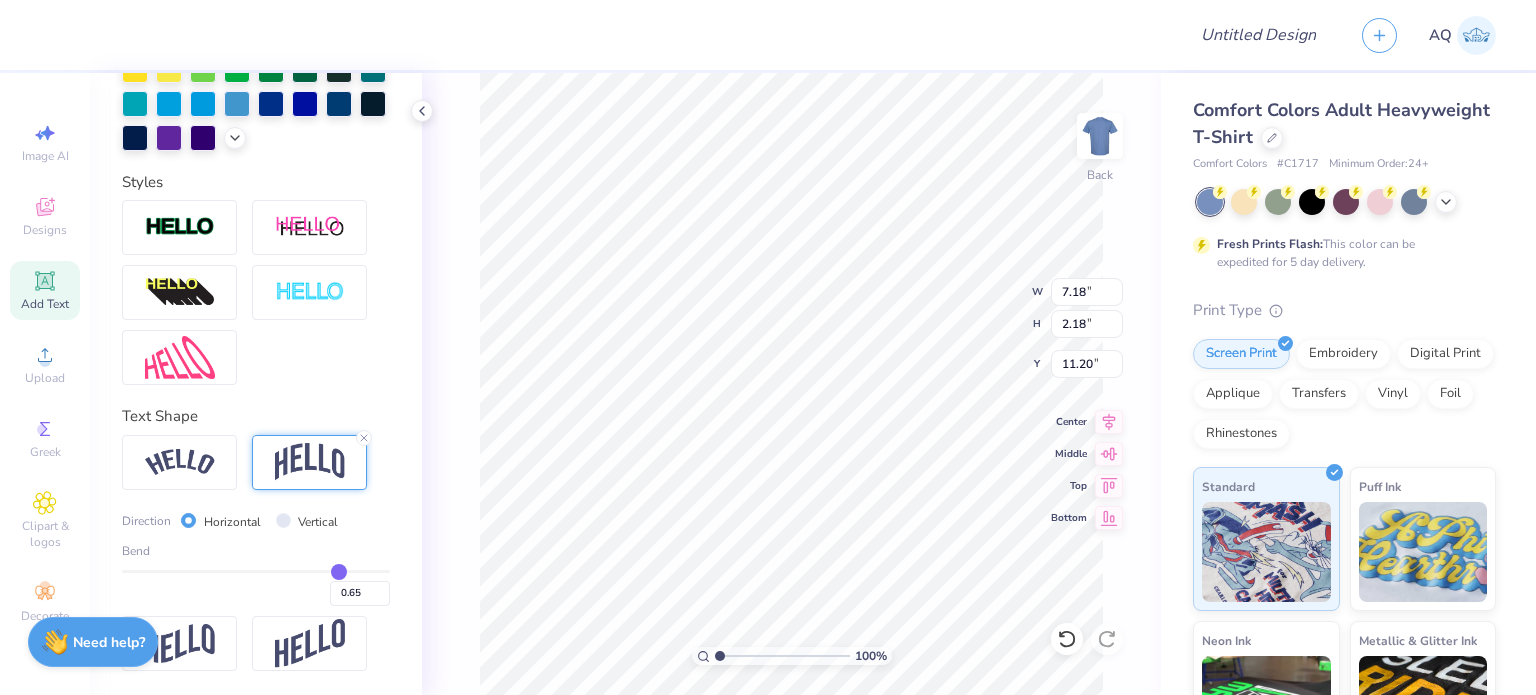 type on "0.66" 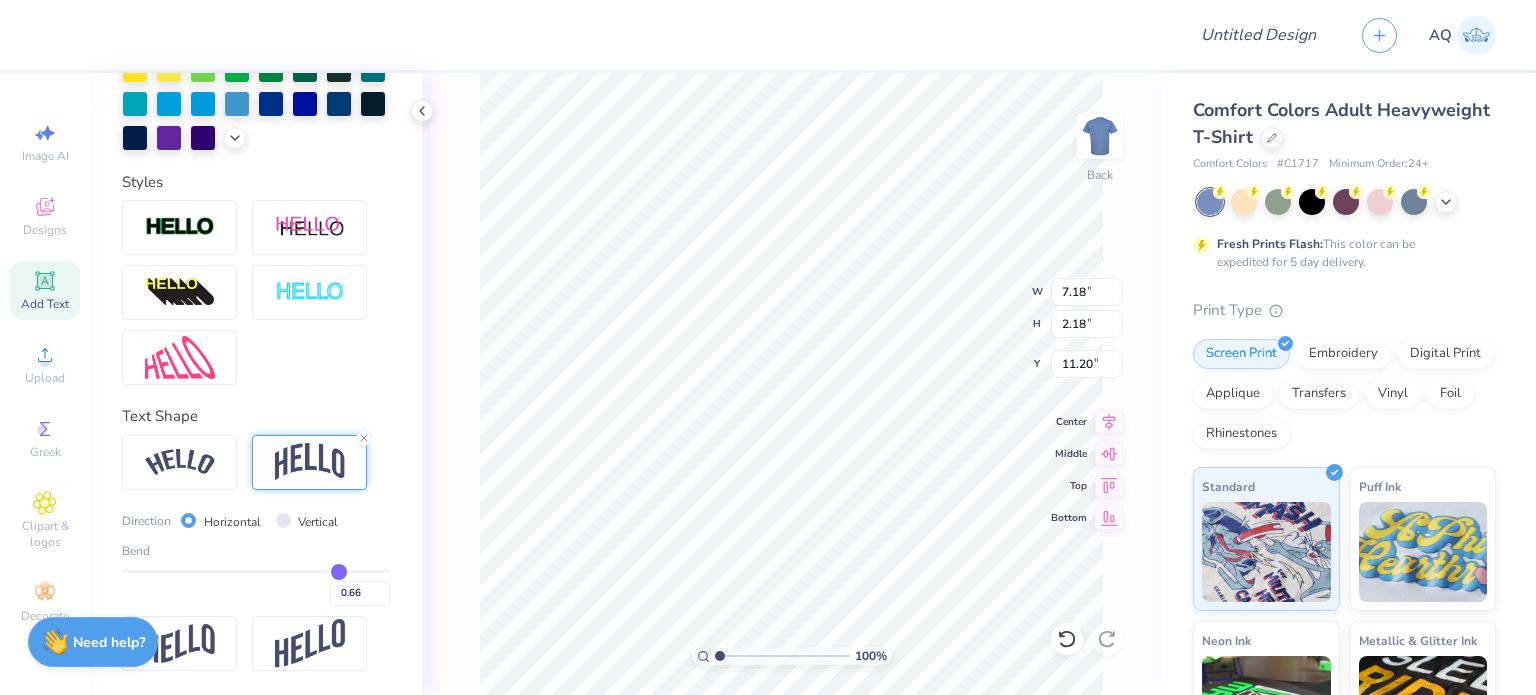 type on "0.67" 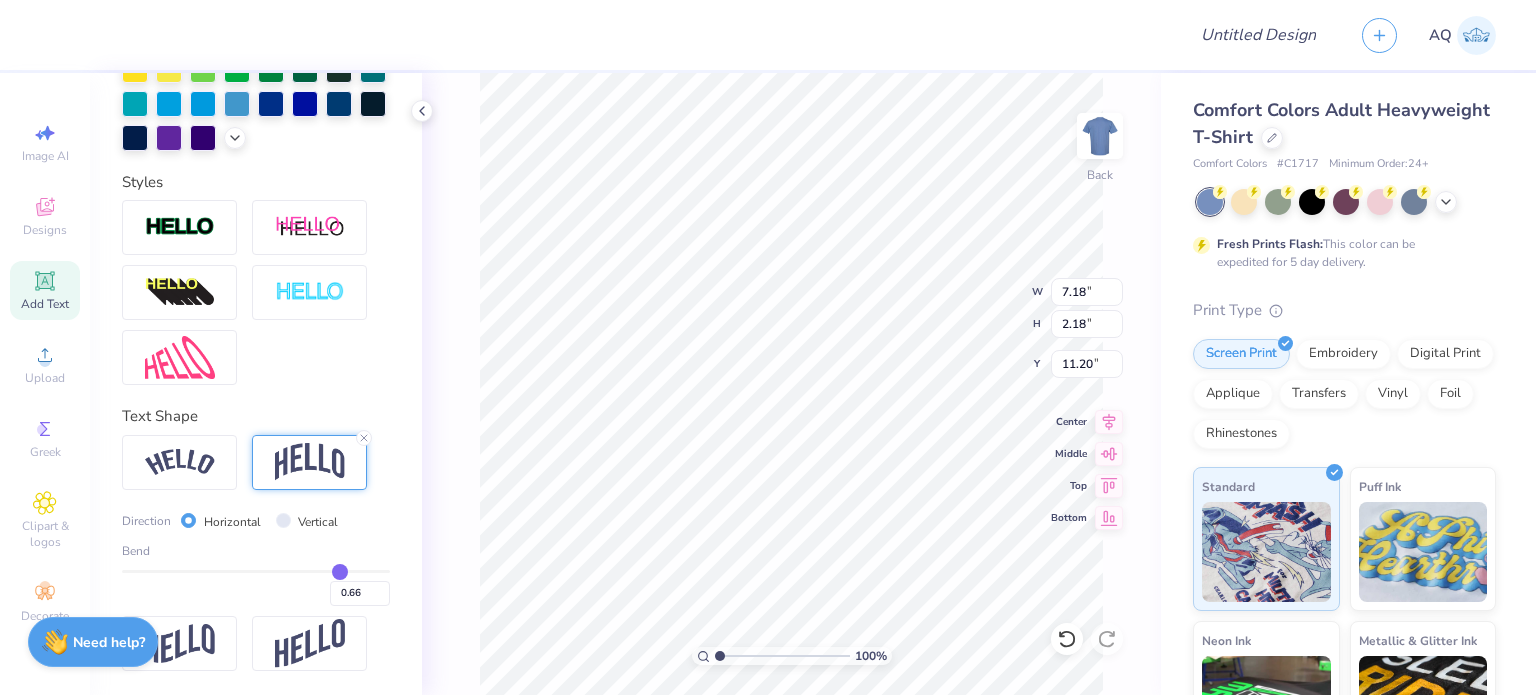 type on "0.67" 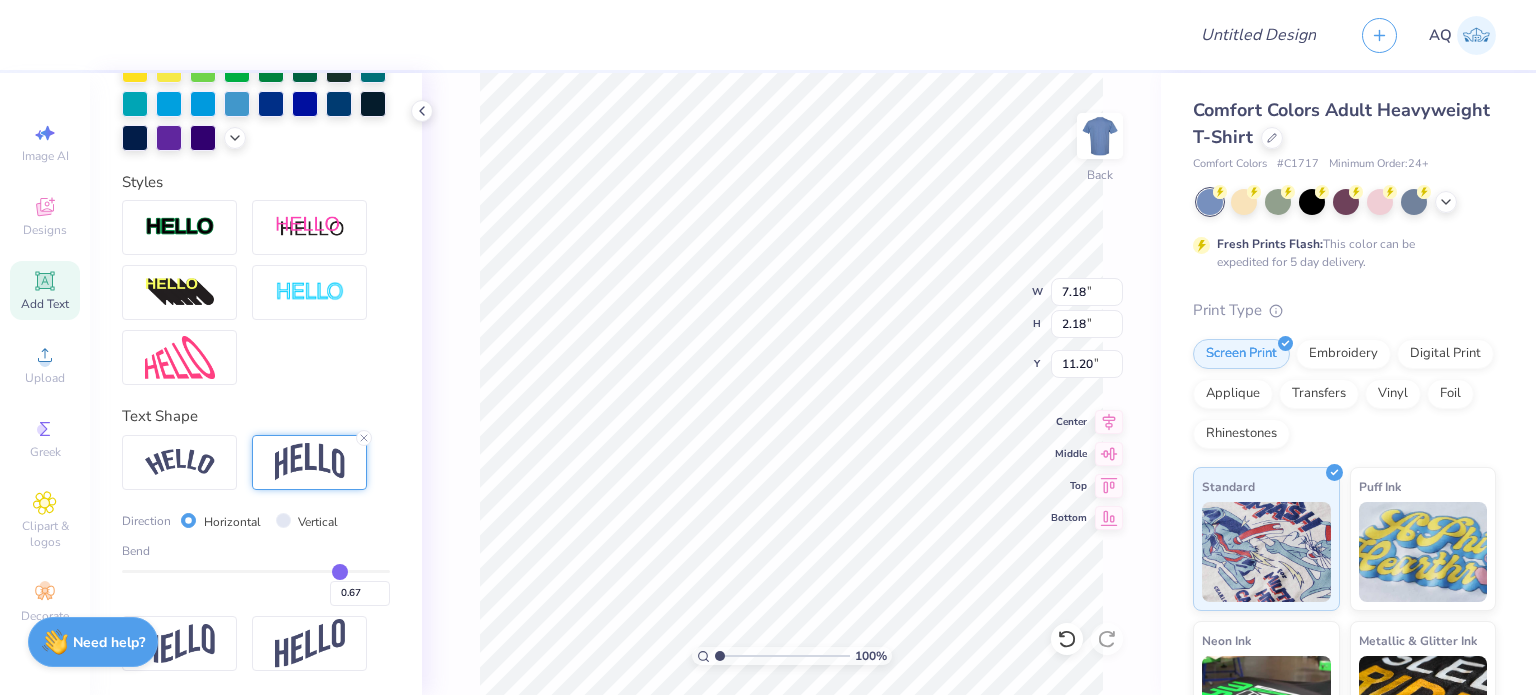 type on "0.69" 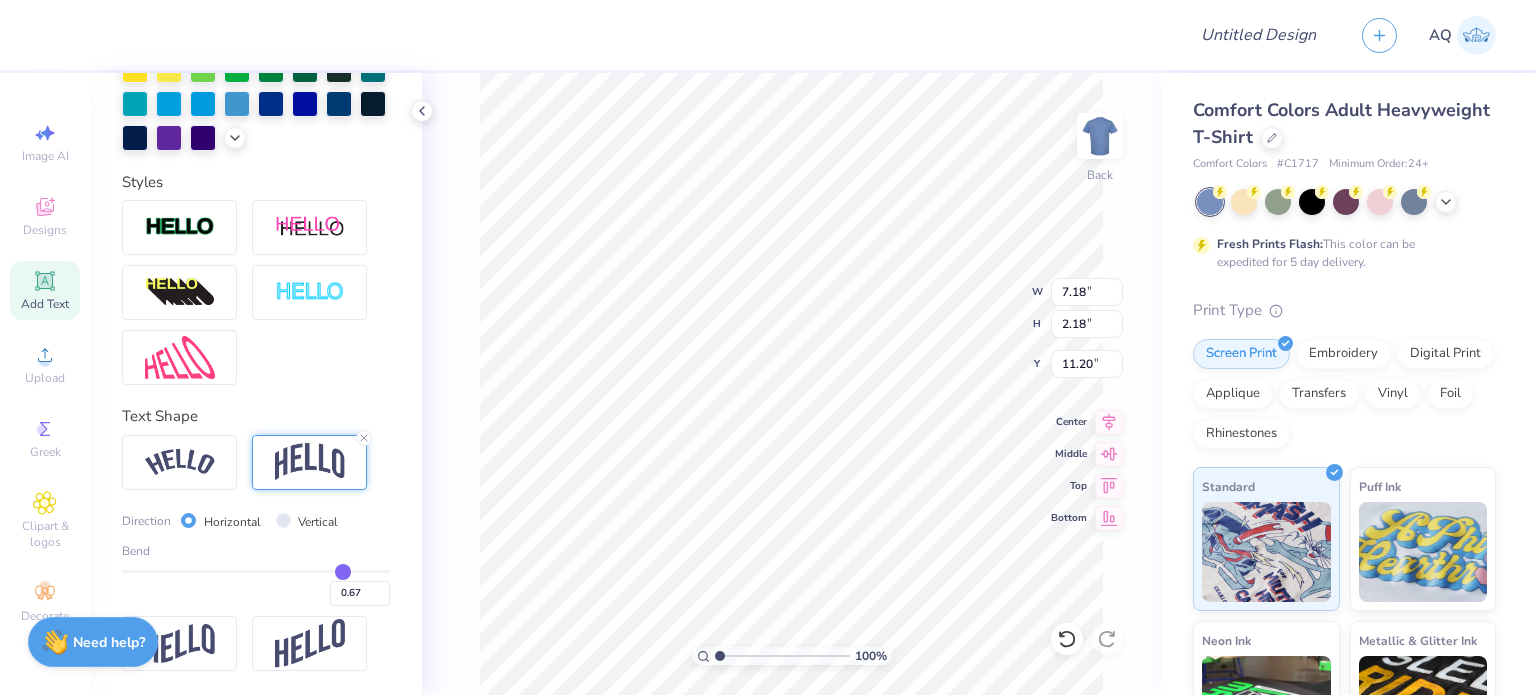 type on "0.69" 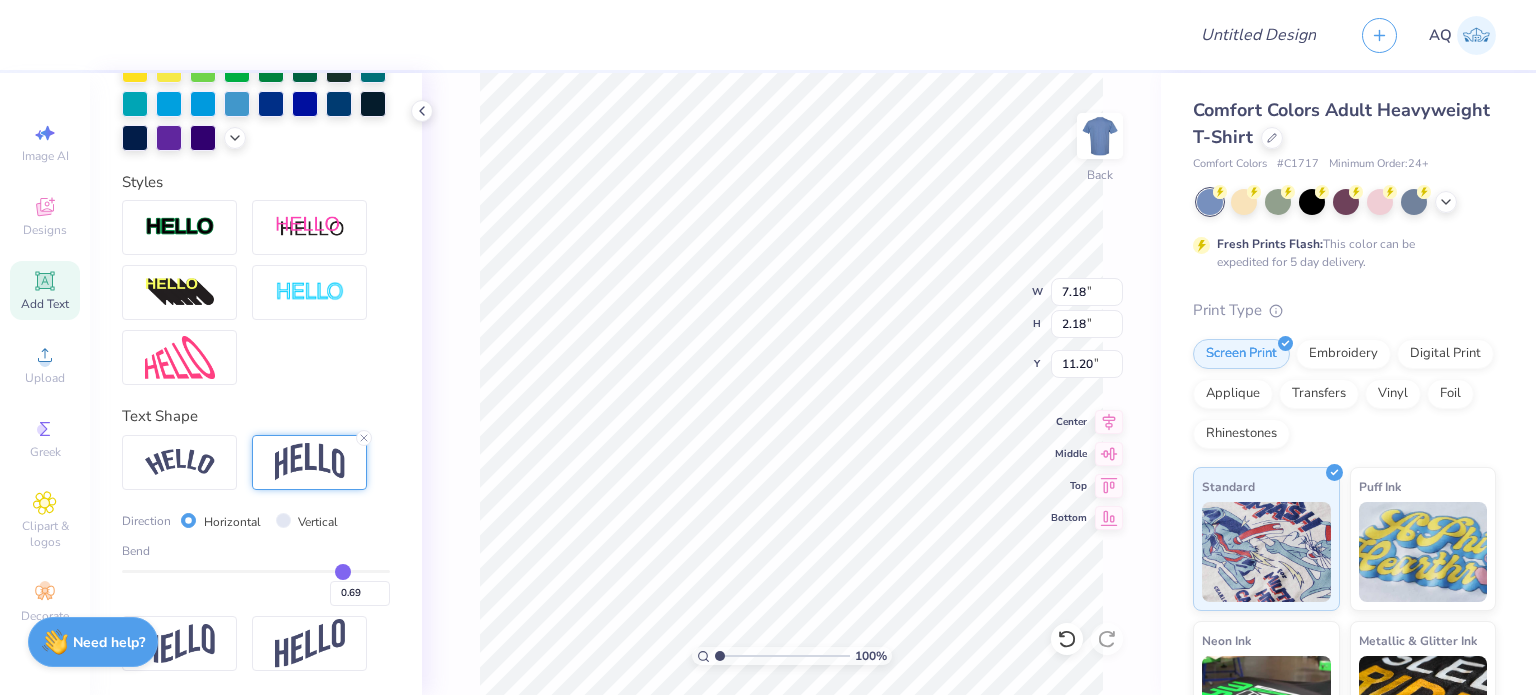 type on "0.7" 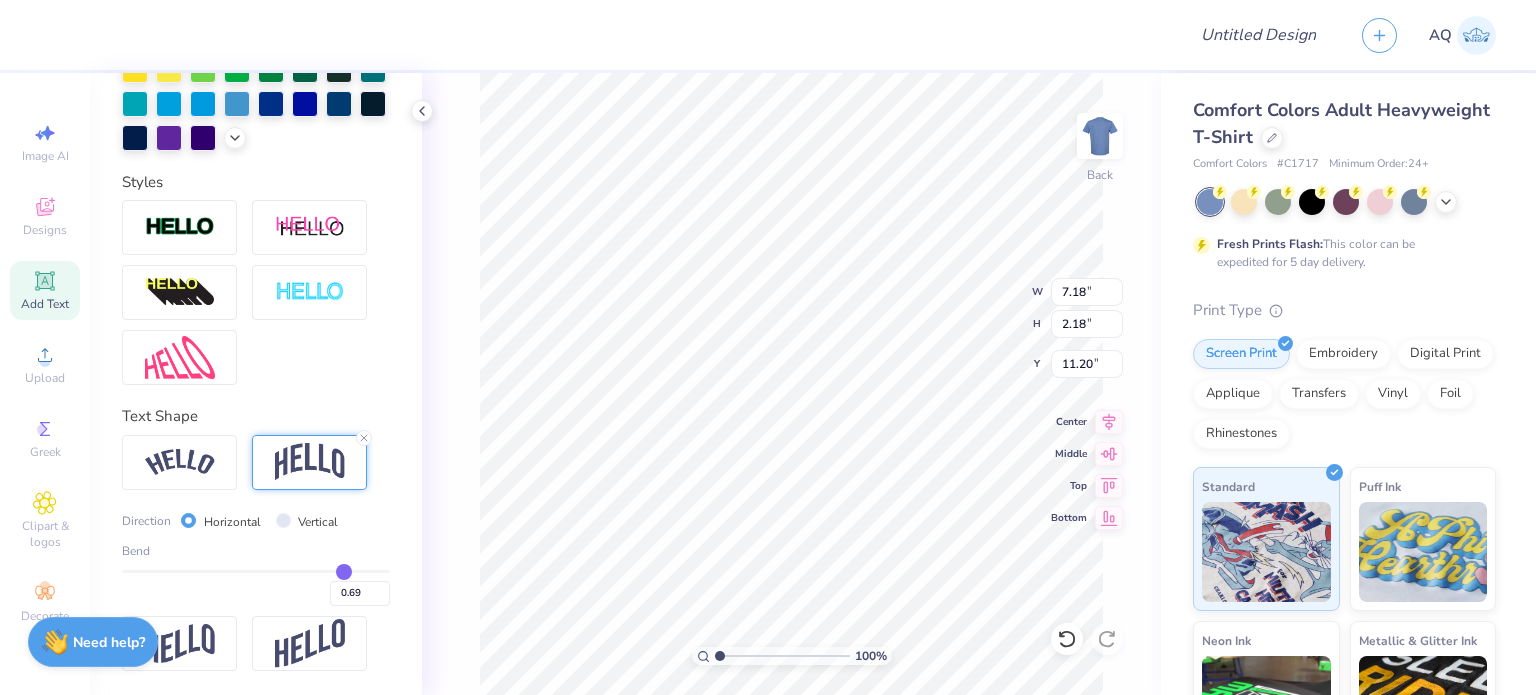 type on "0.70" 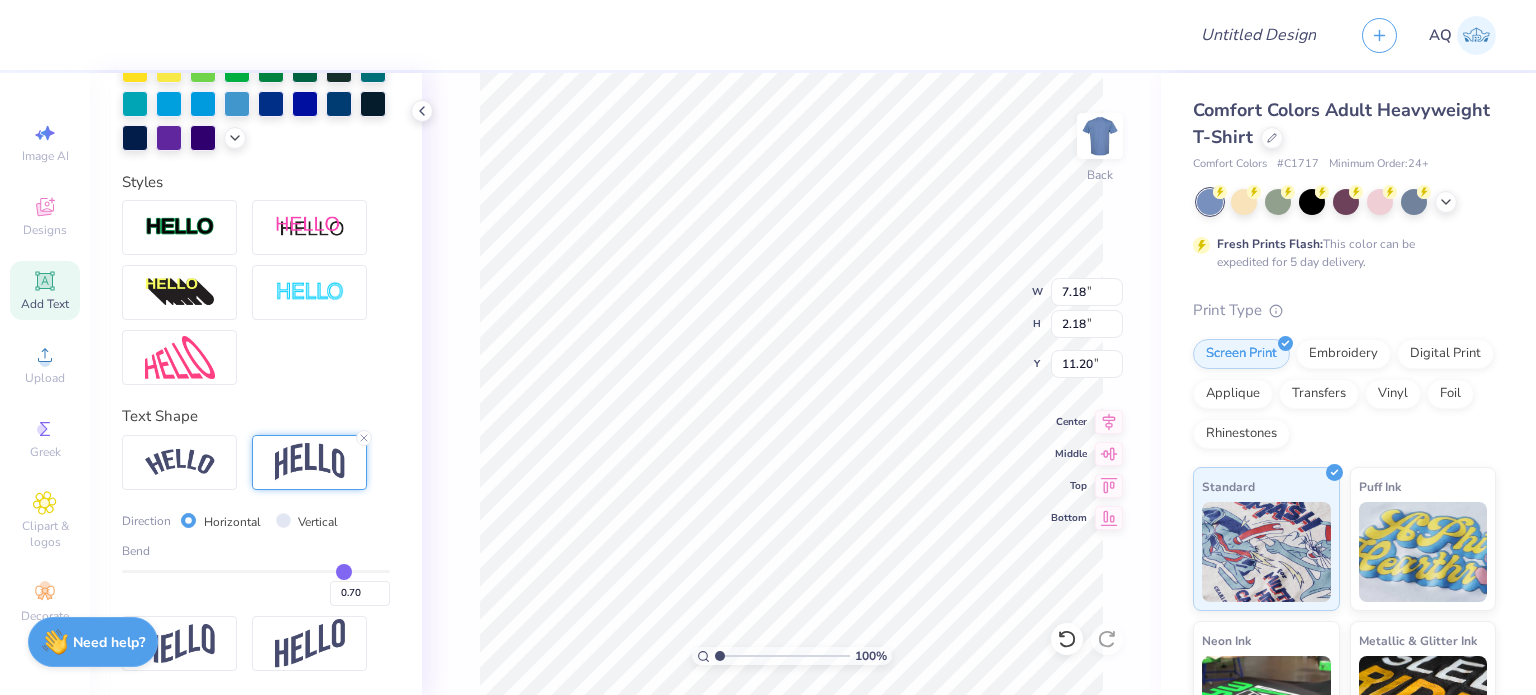 type on "0.71" 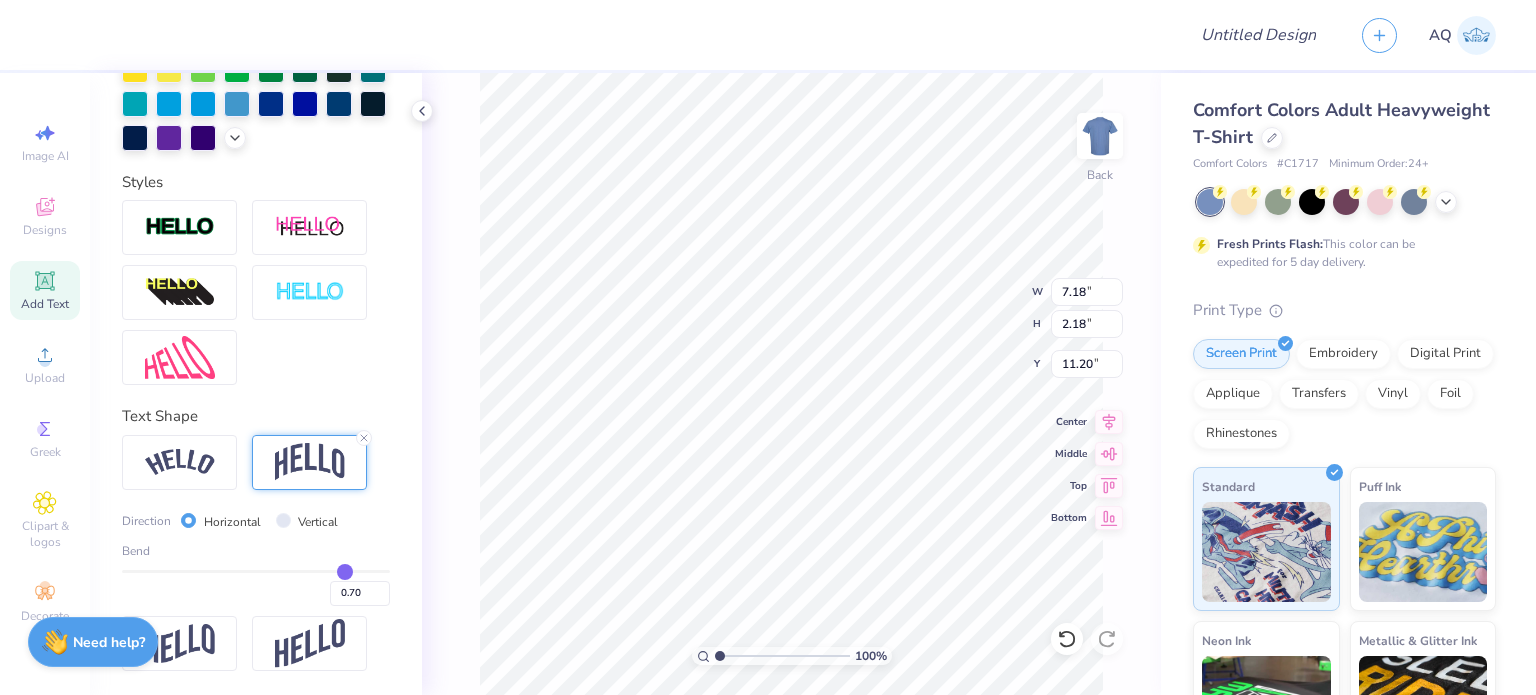 type on "0.71" 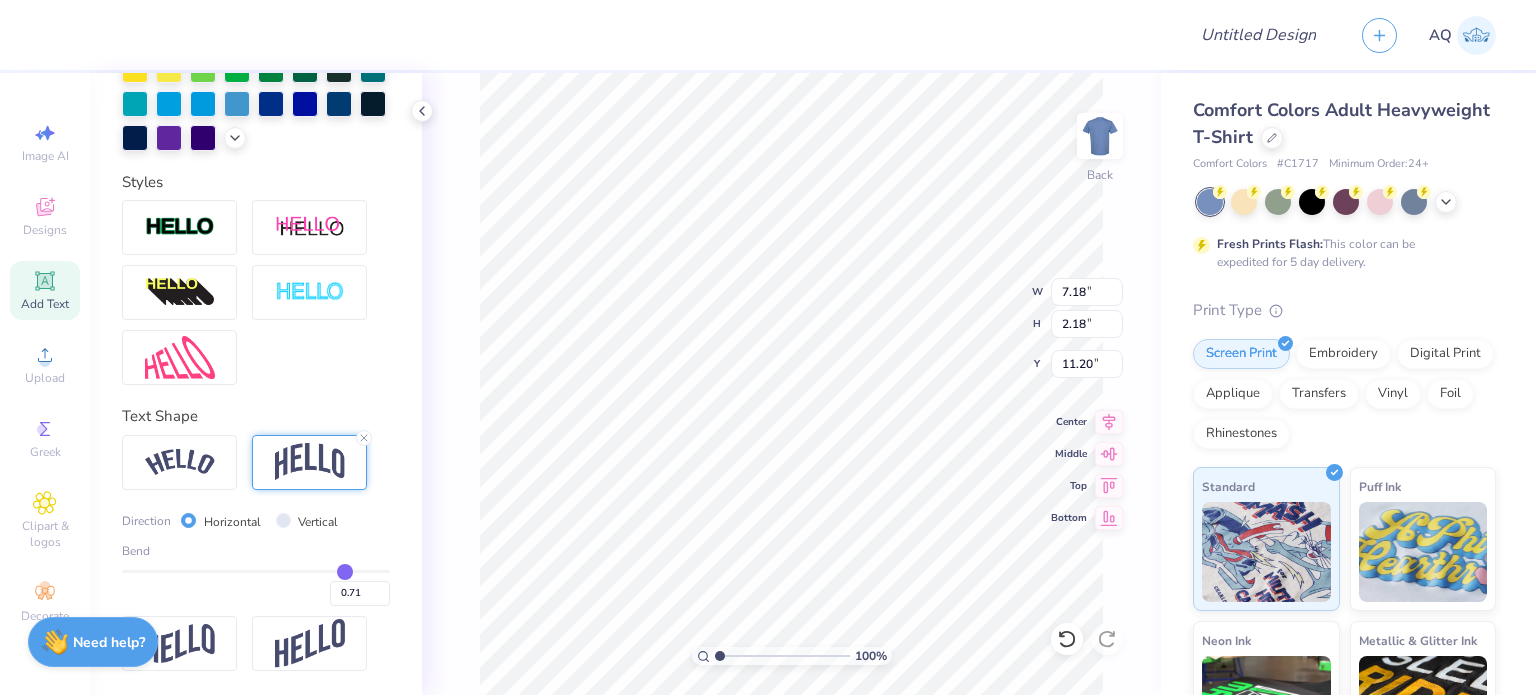type on "0.72" 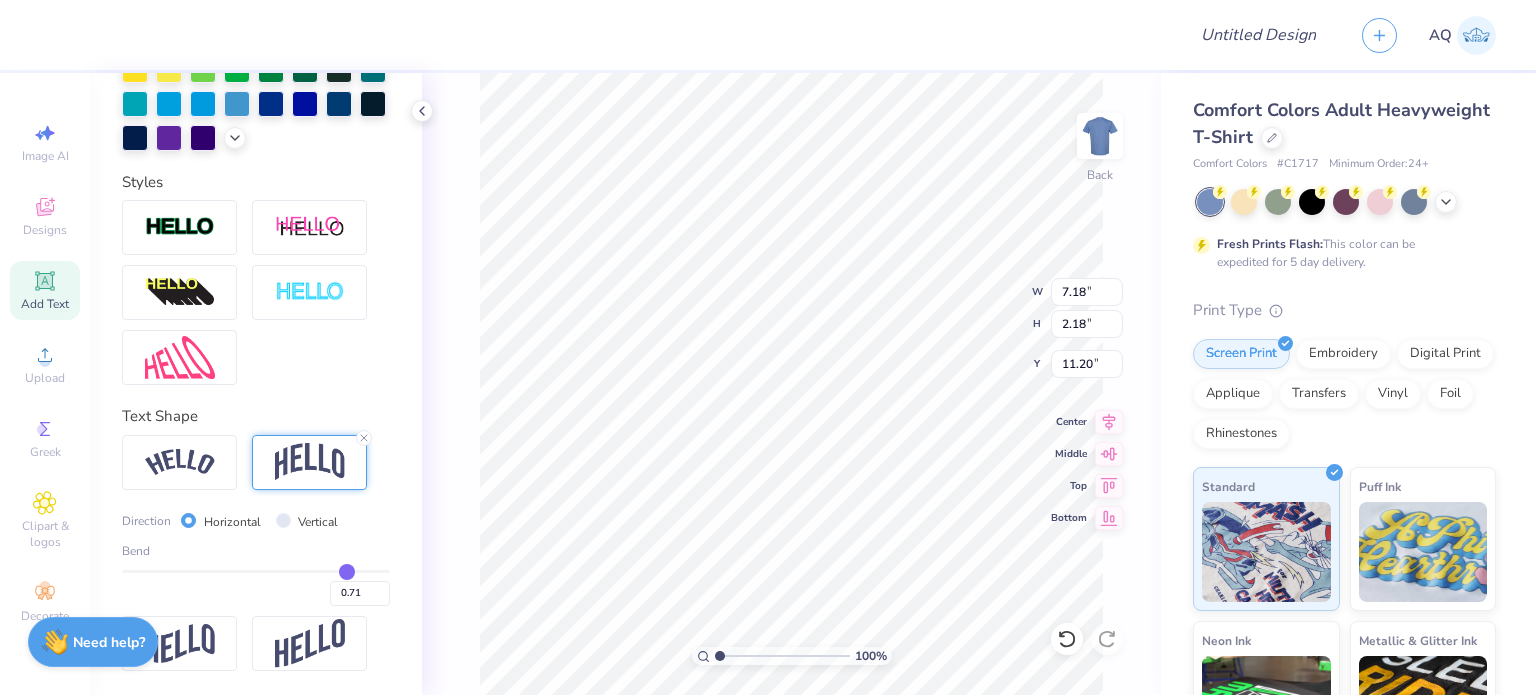 type on "0.72" 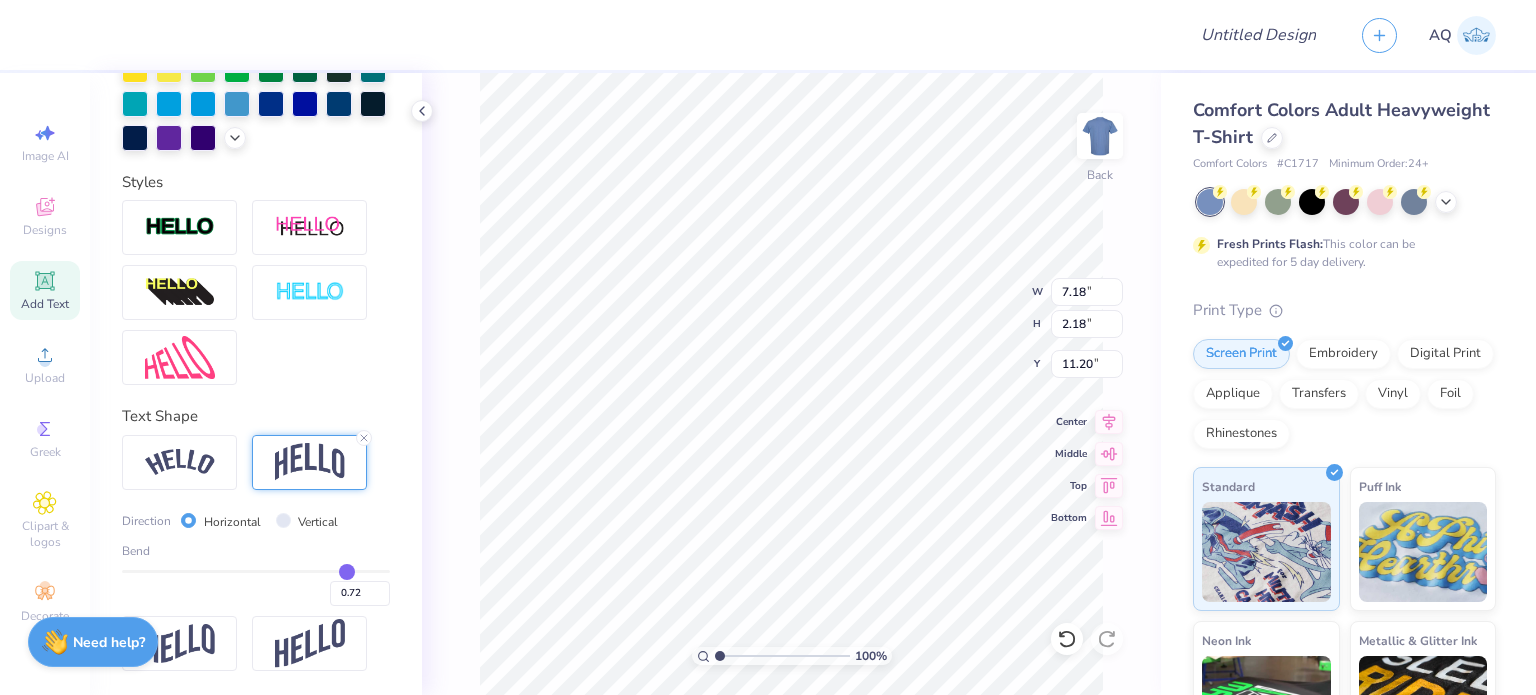 type on "0.73" 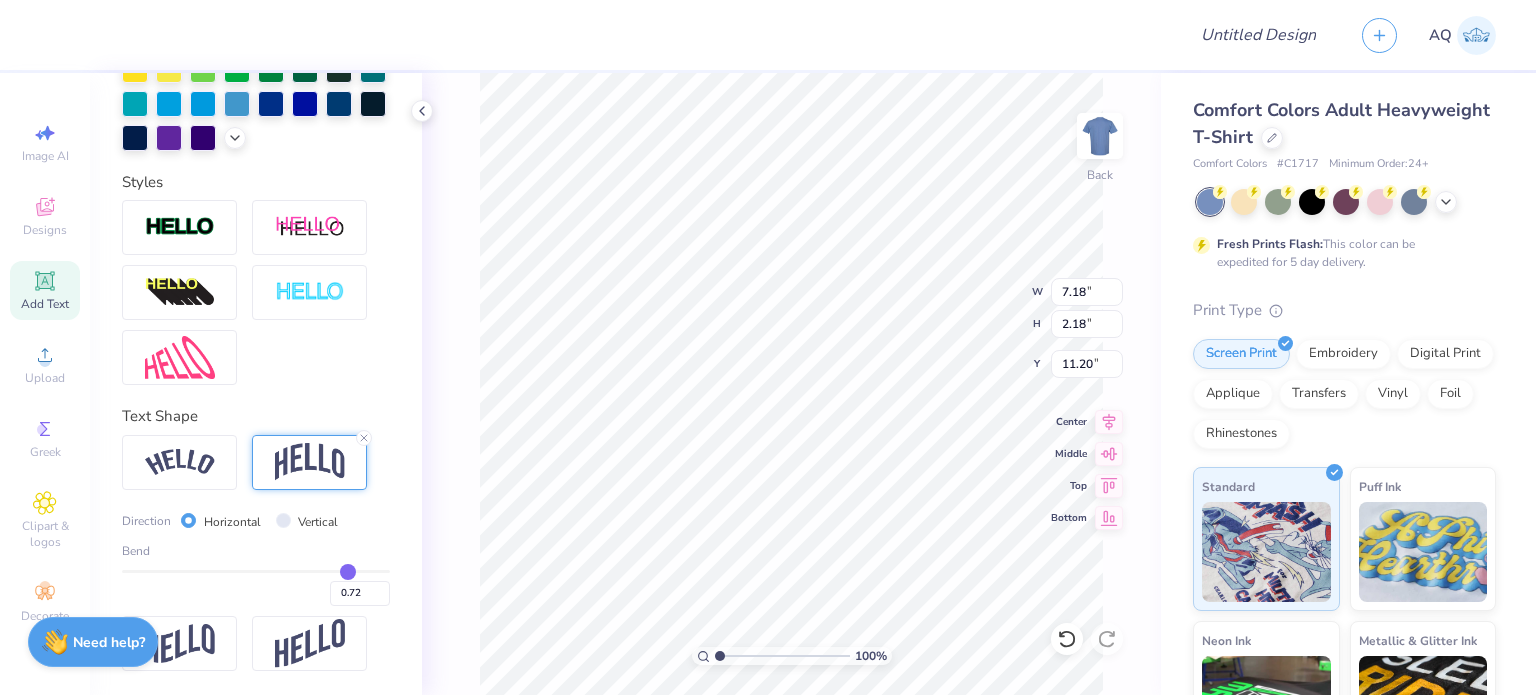 type on "0.73" 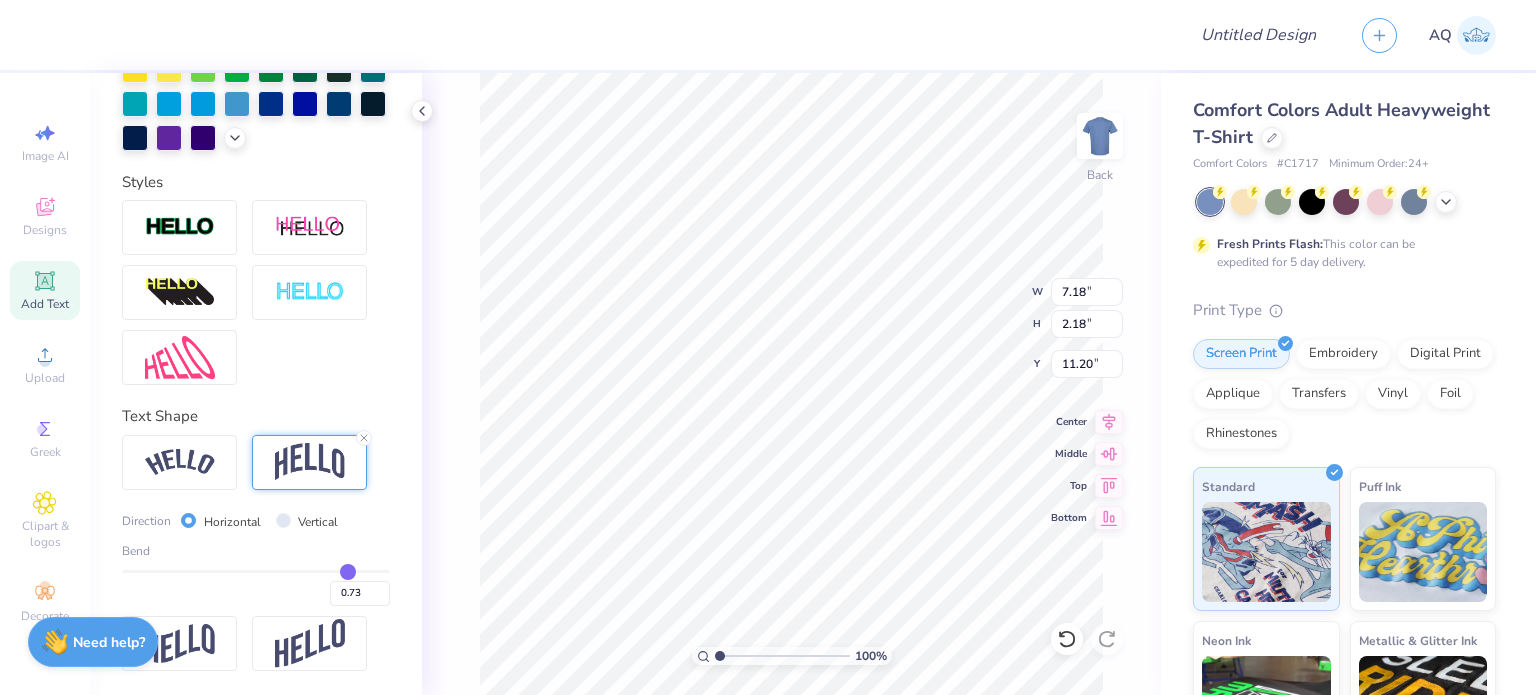 type on "0.74" 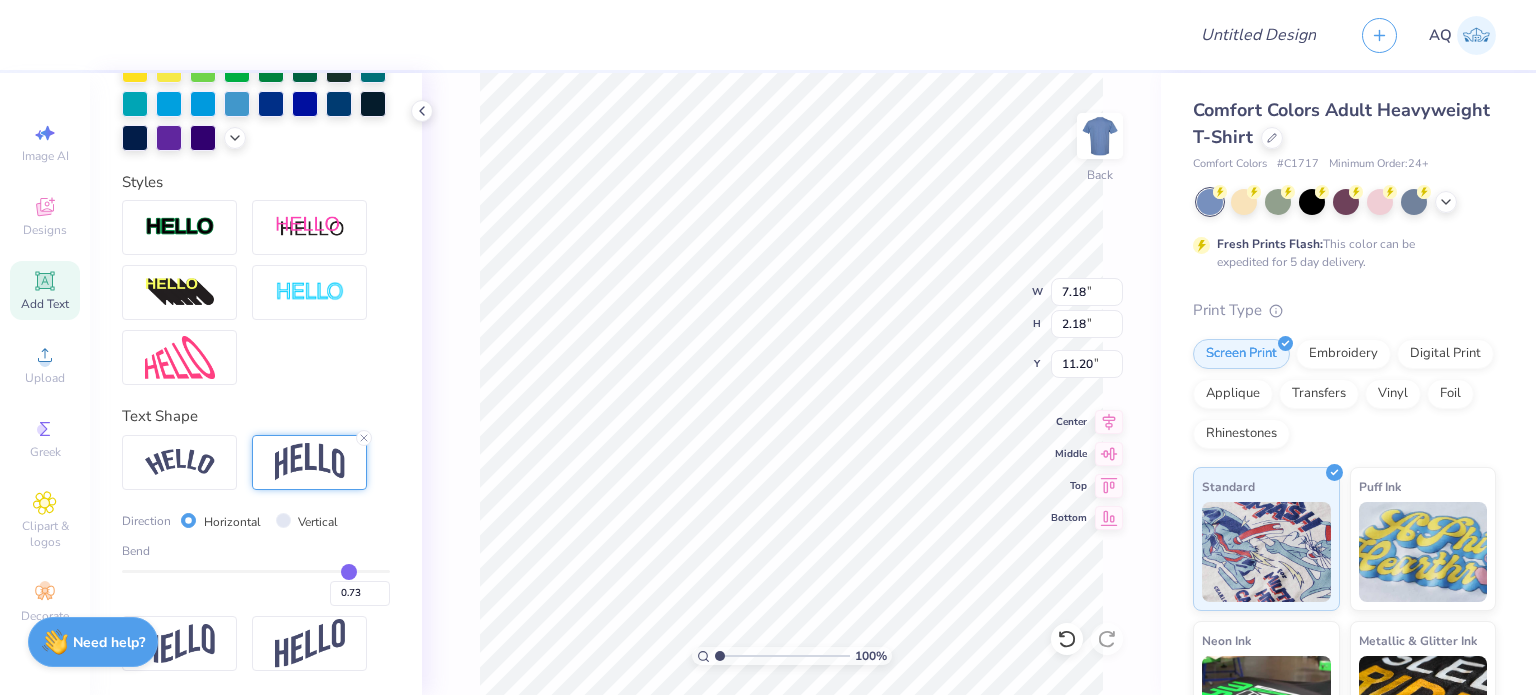 type on "0.74" 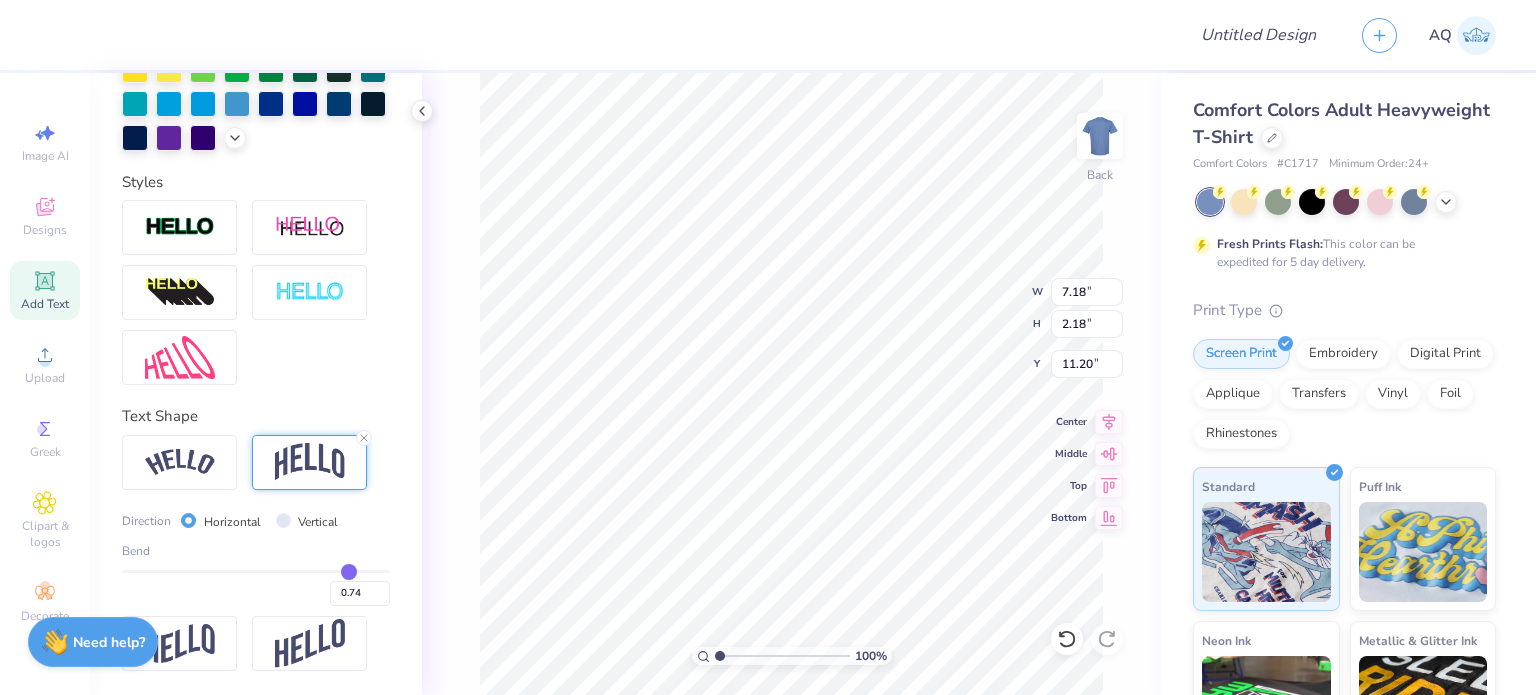 type on "0.77" 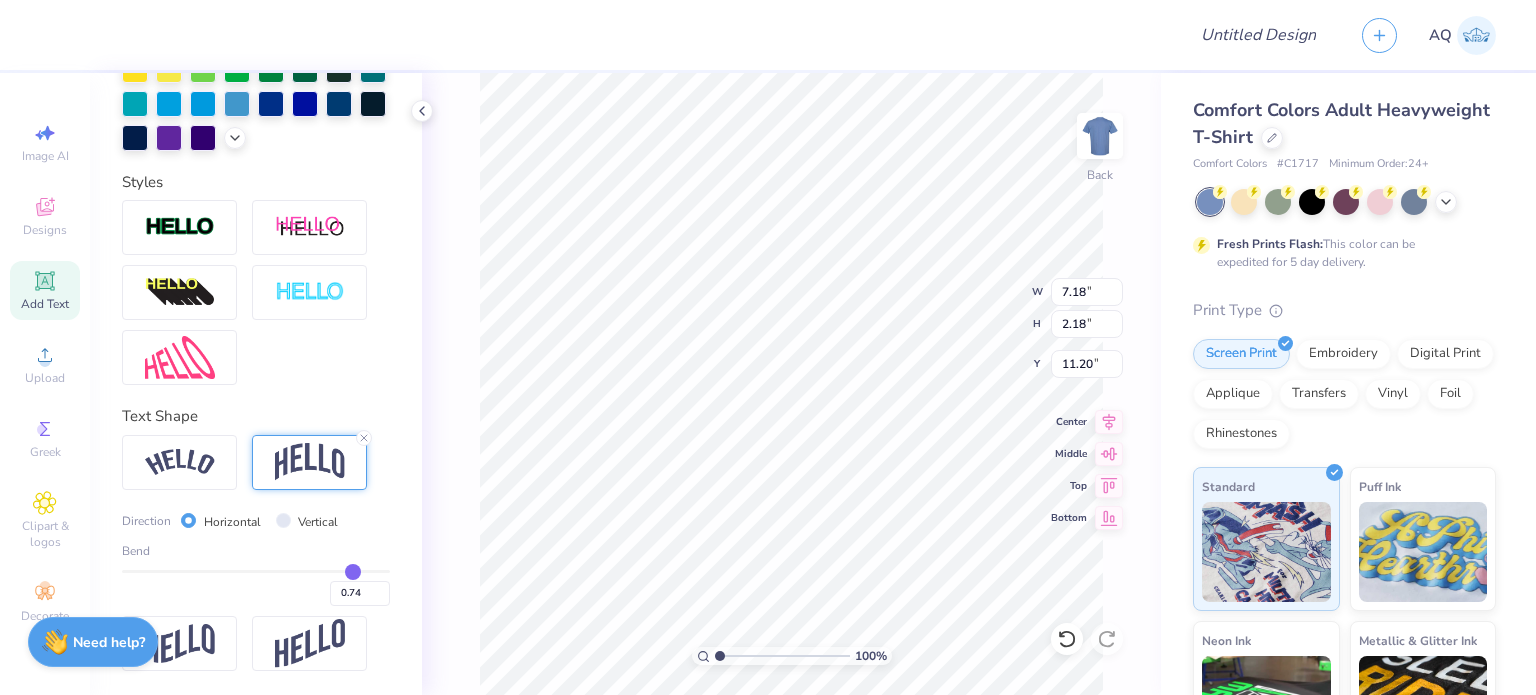 type on "0.77" 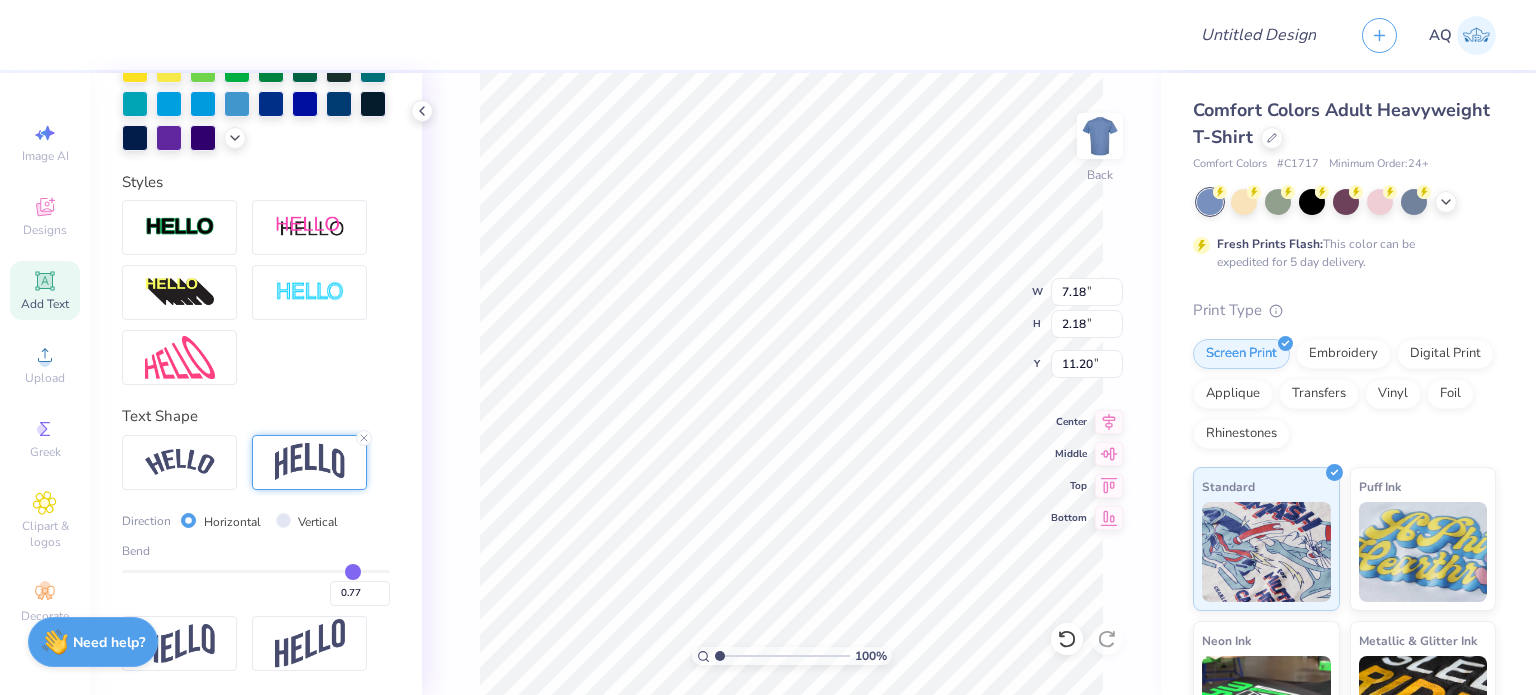 type on "0.79" 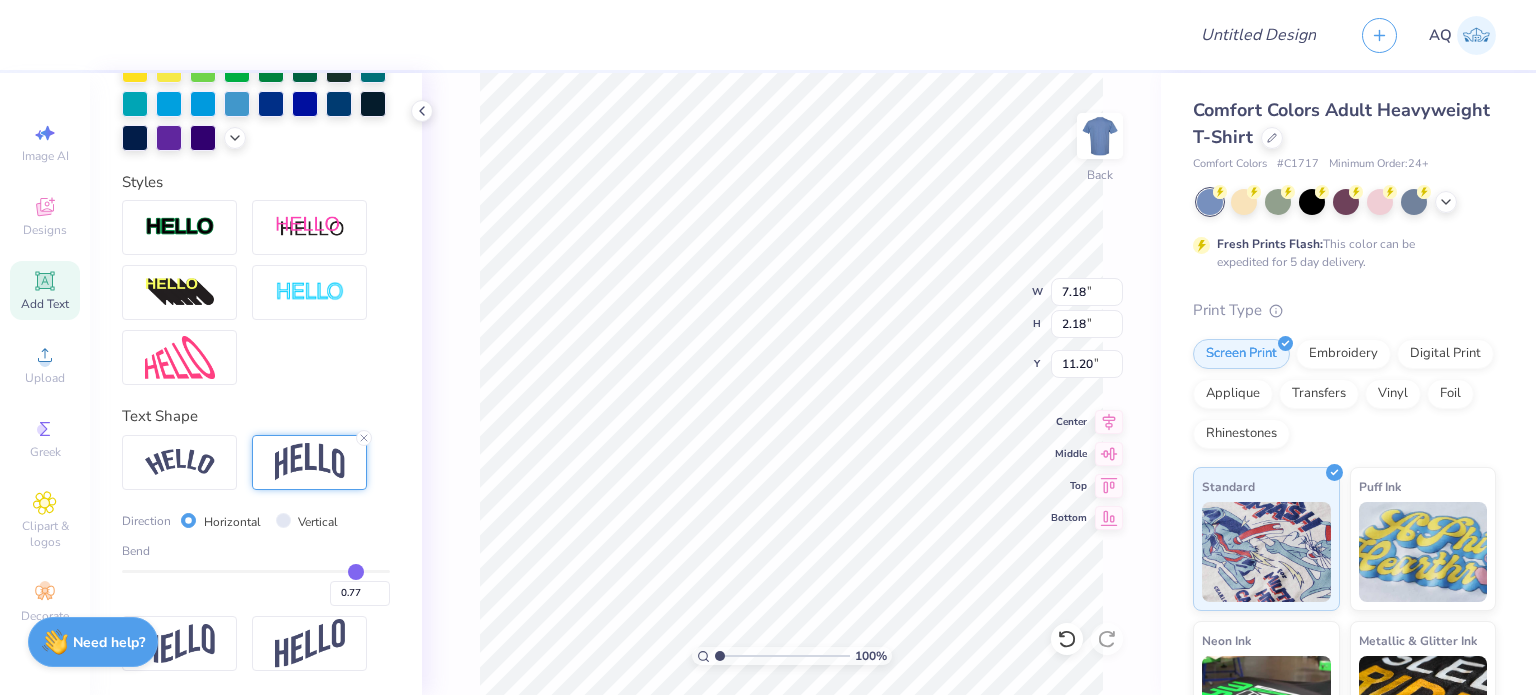 type on "0.79" 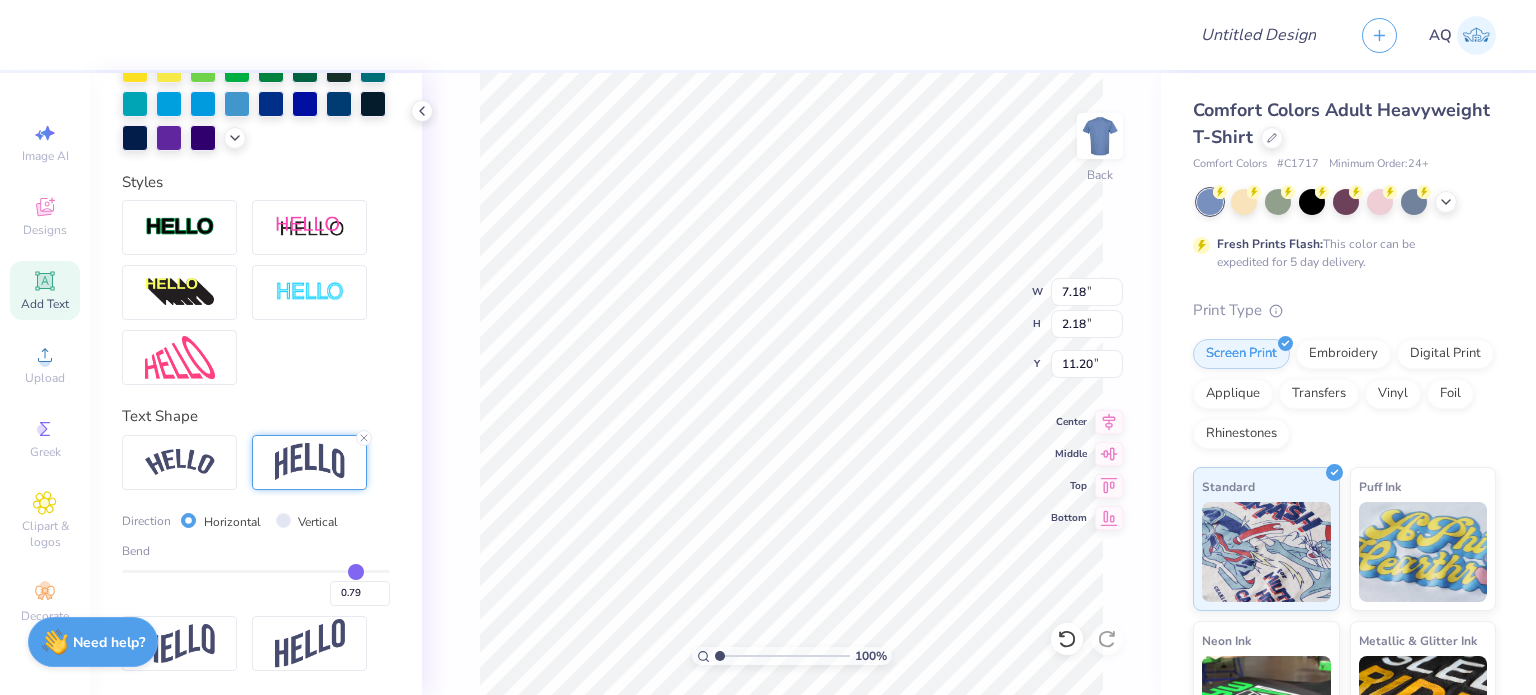 type on "0.8" 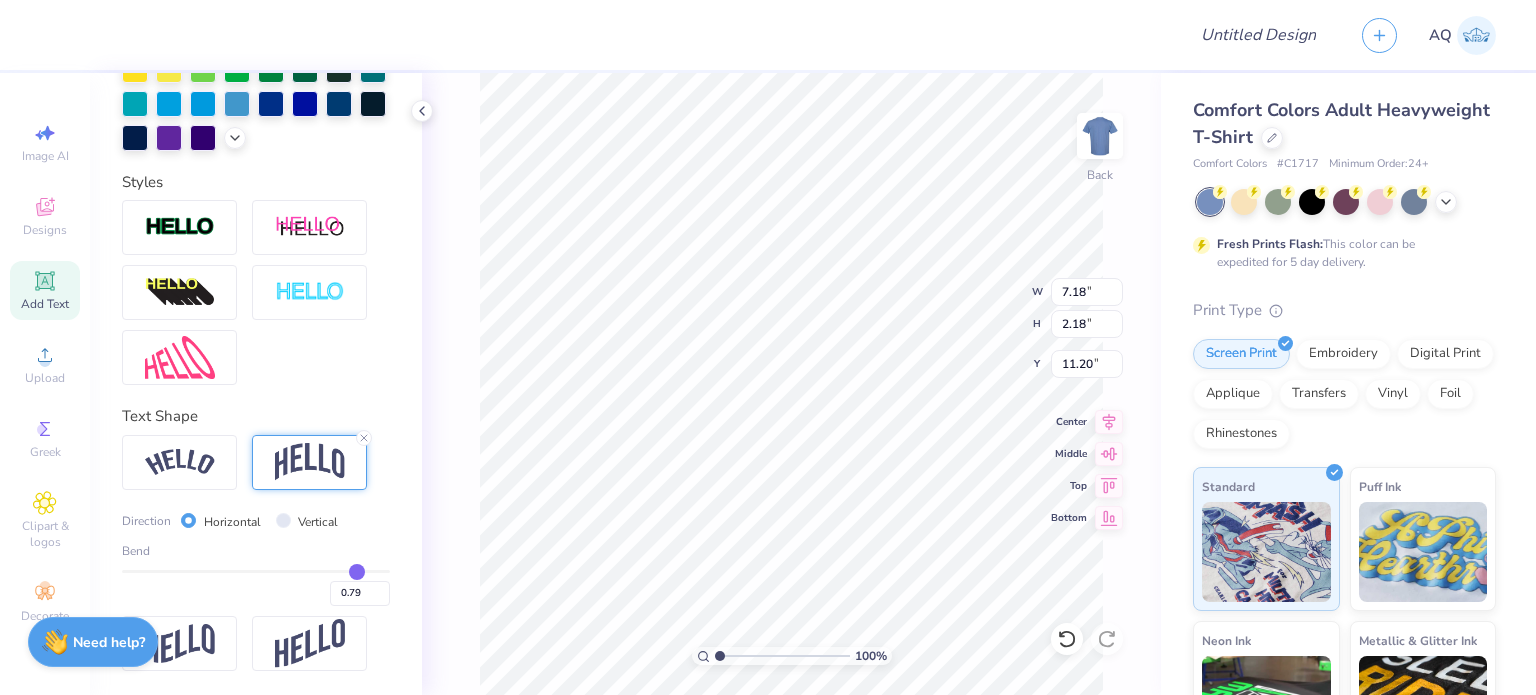 type on "0.80" 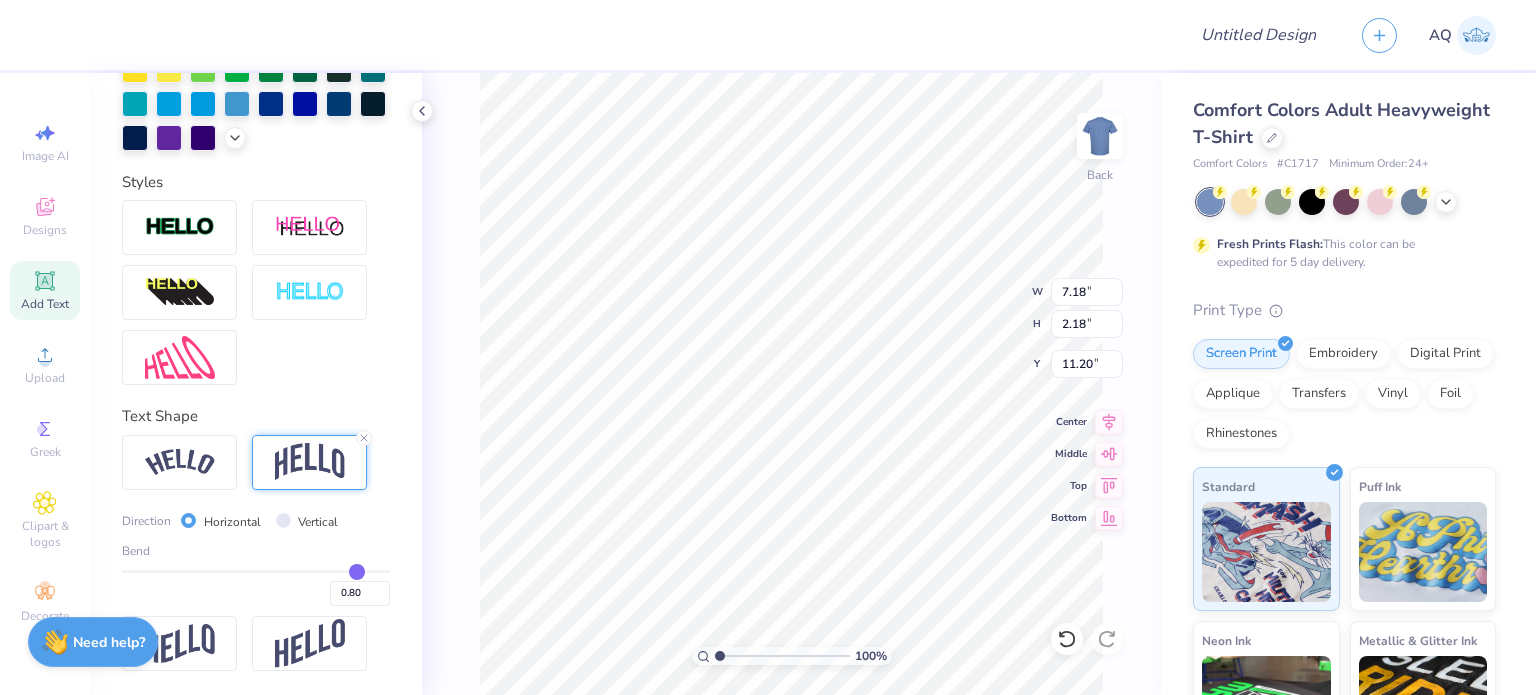 type on "0.81" 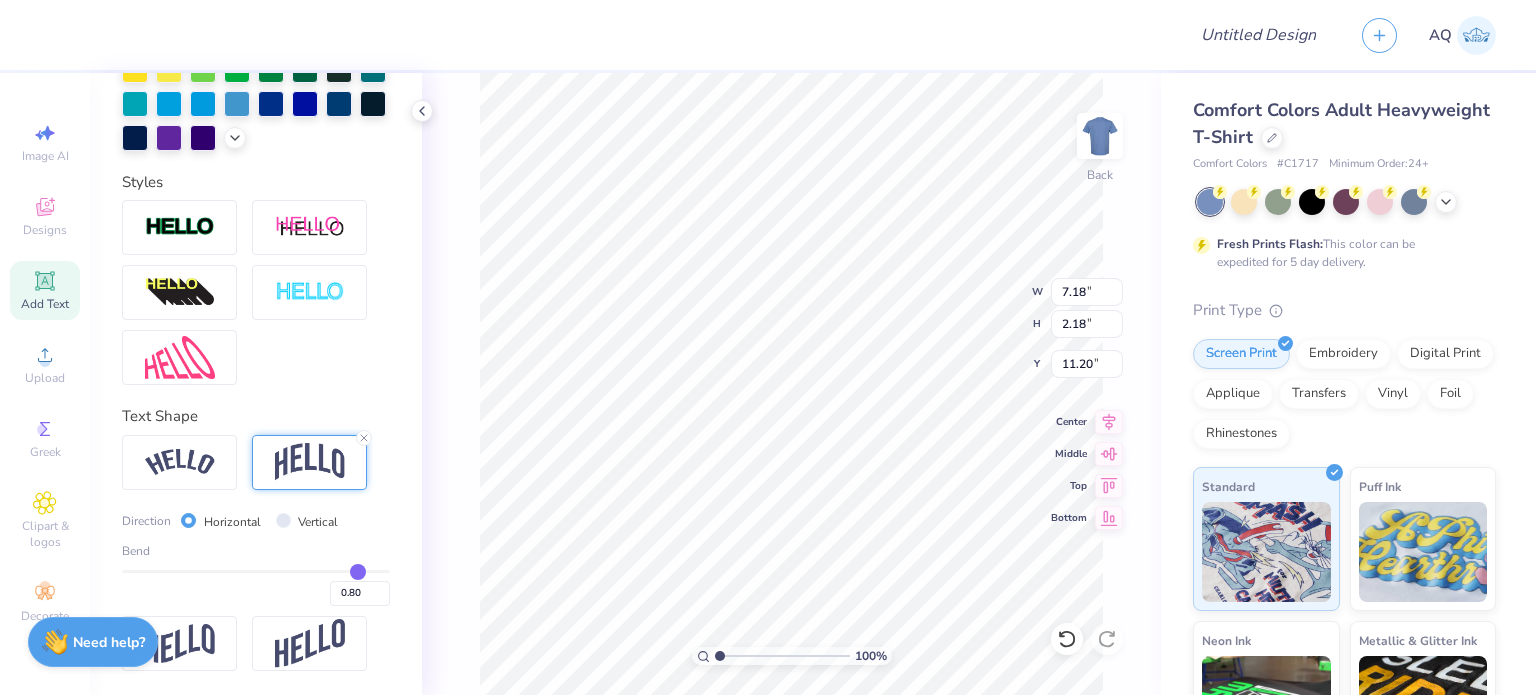 type on "0.81" 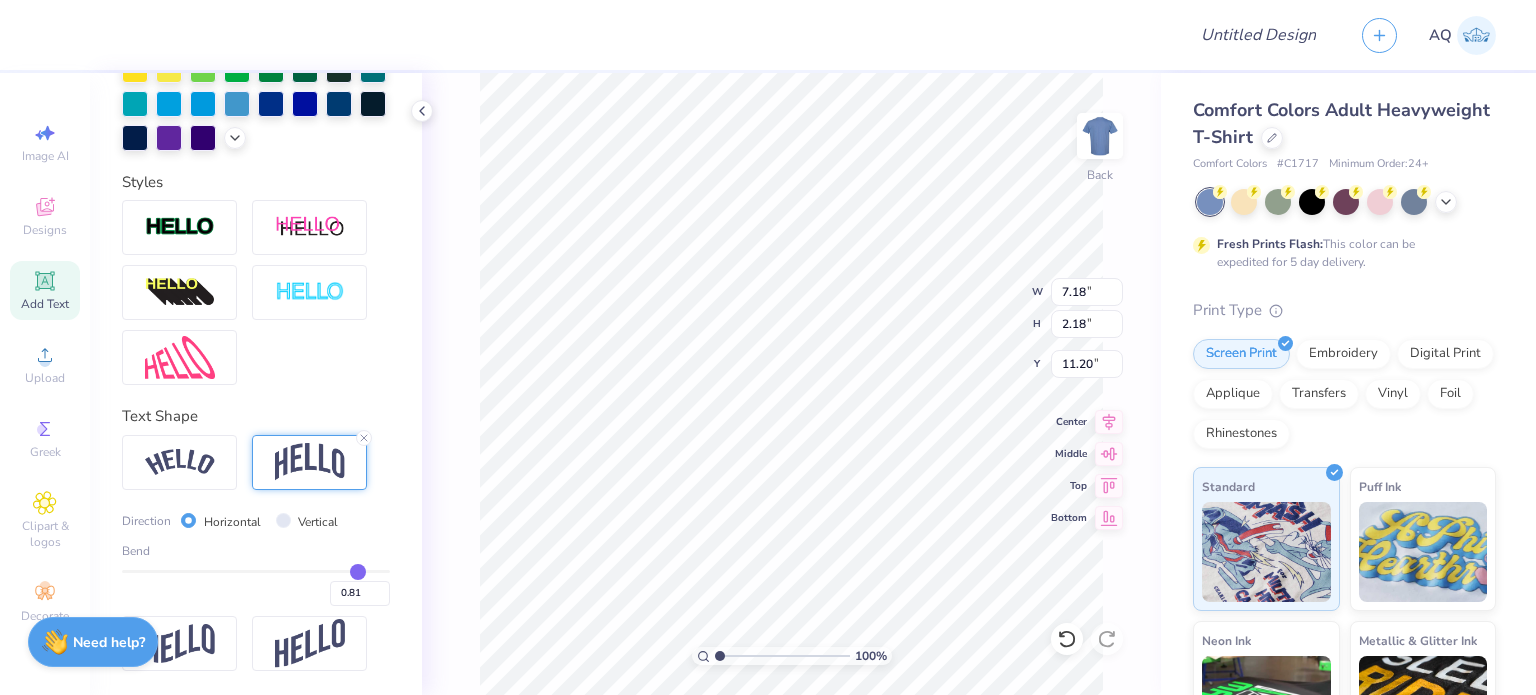 type on "0.82" 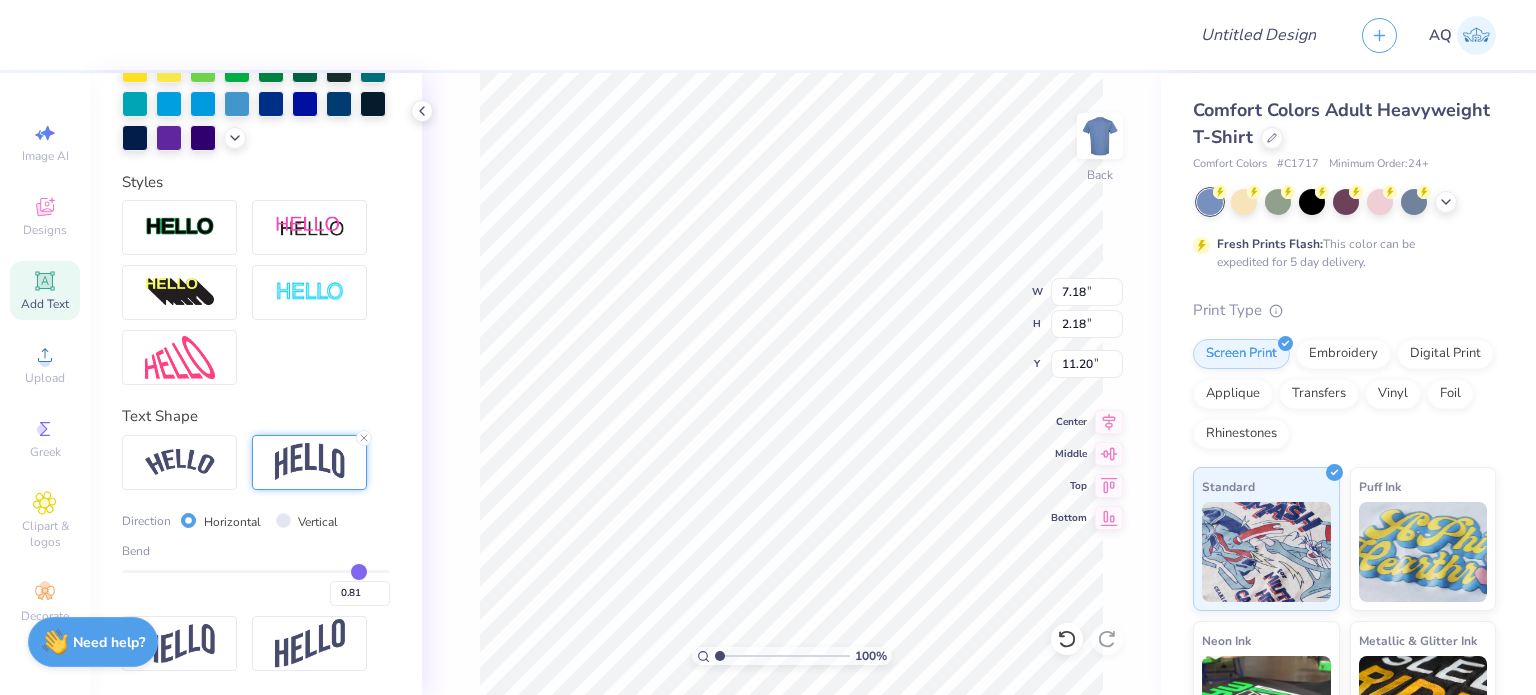 type on "0.82" 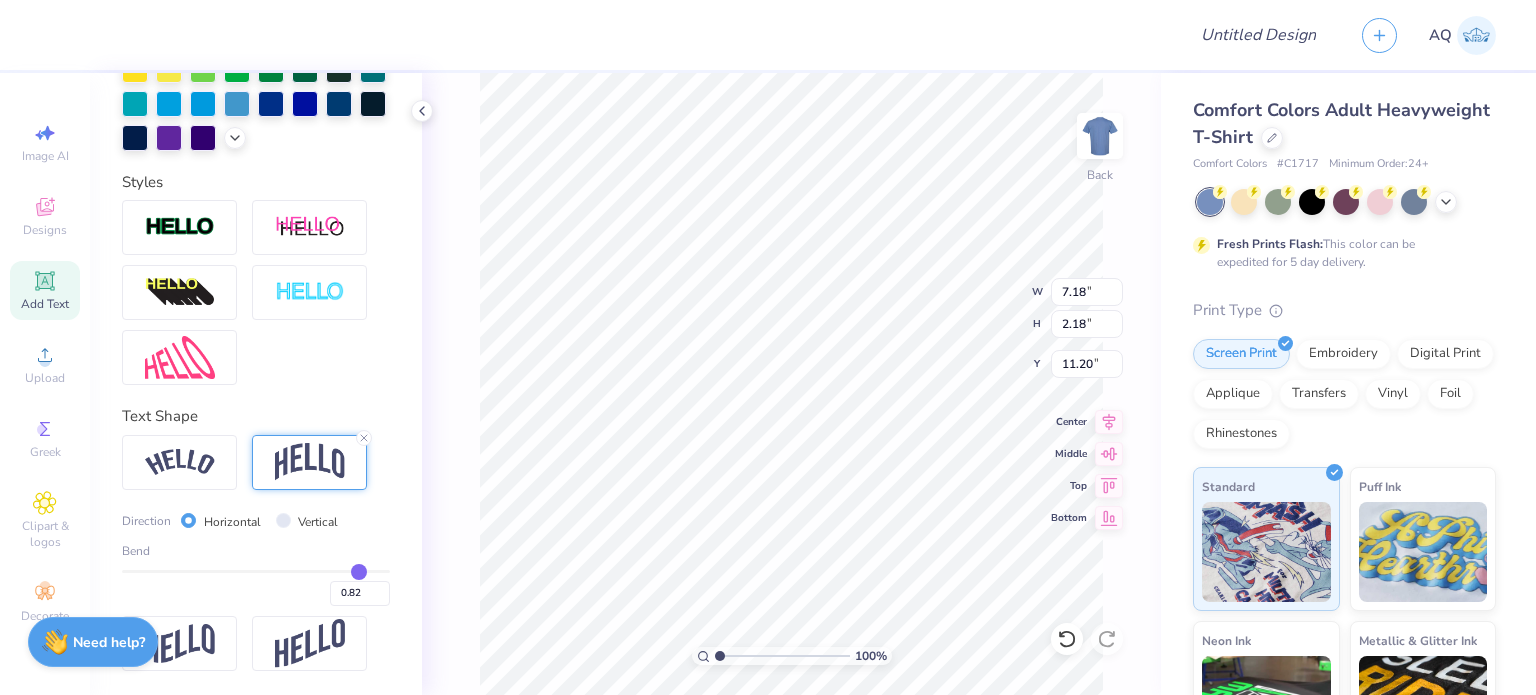 type on "0.83" 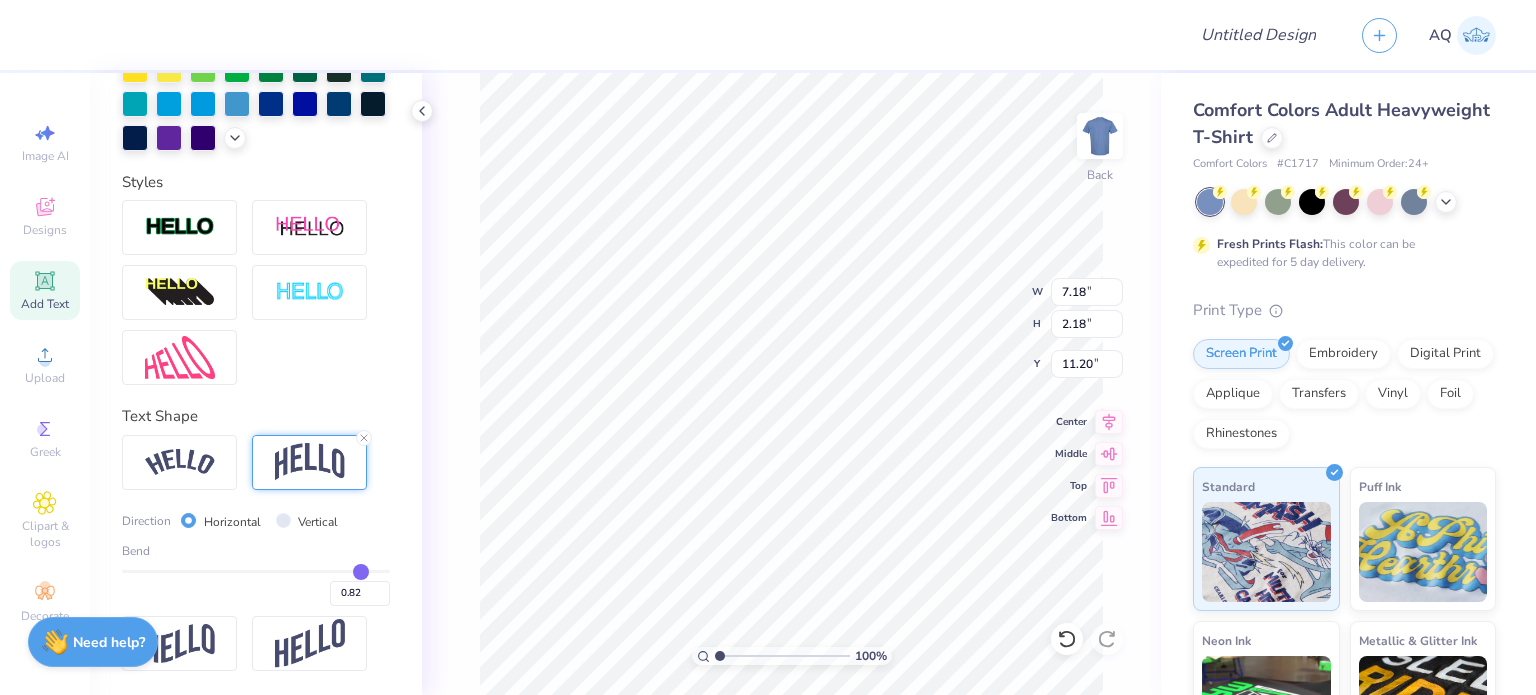 type on "0.83" 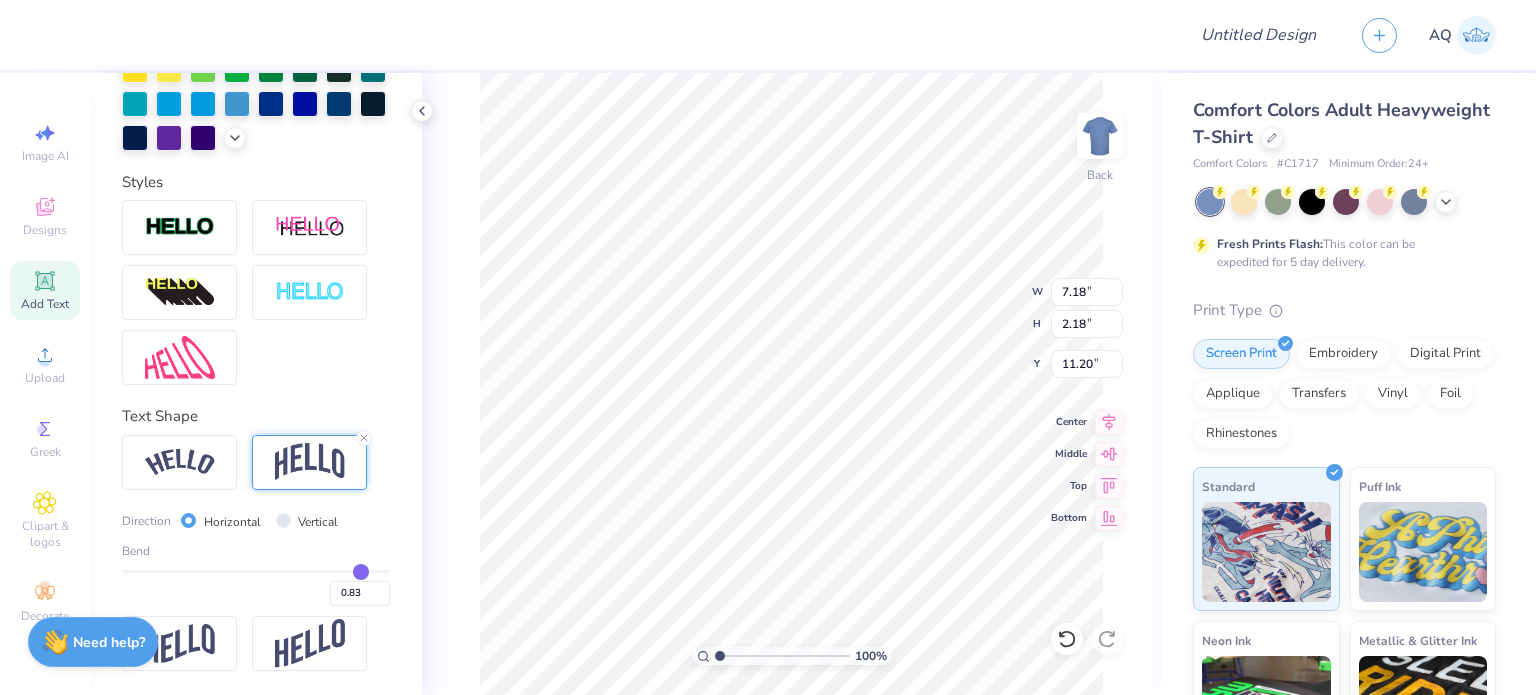 type on "0.84" 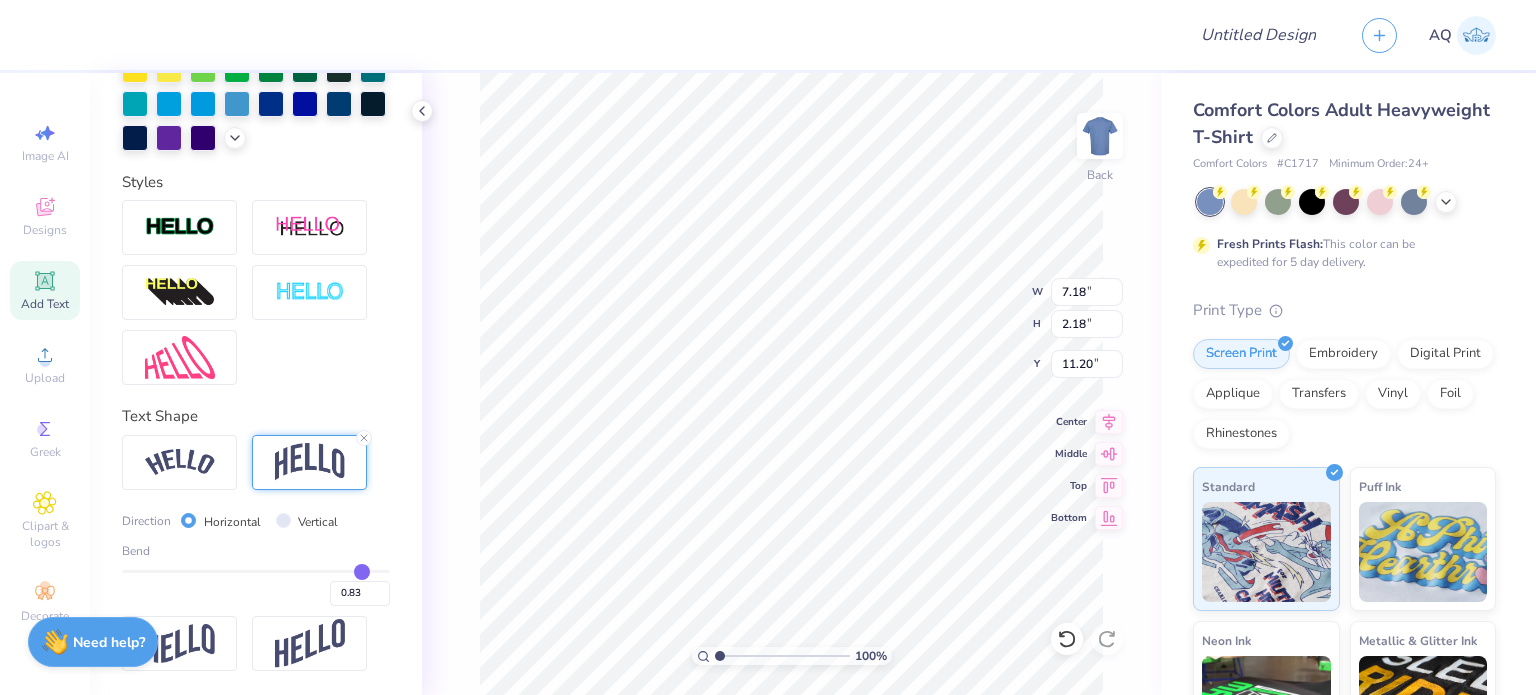 type on "0.84" 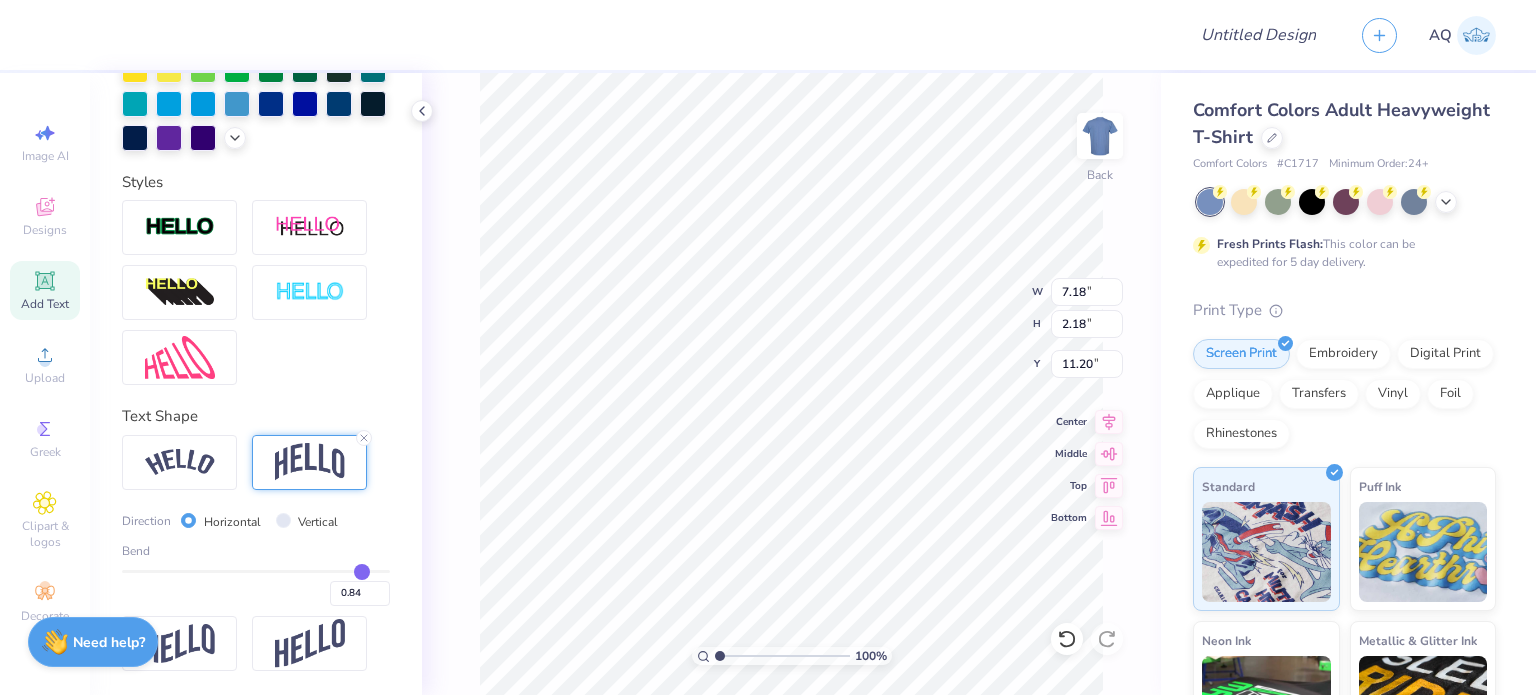 drag, startPoint x: 309, startPoint y: 572, endPoint x: 348, endPoint y: 570, distance: 39.051247 